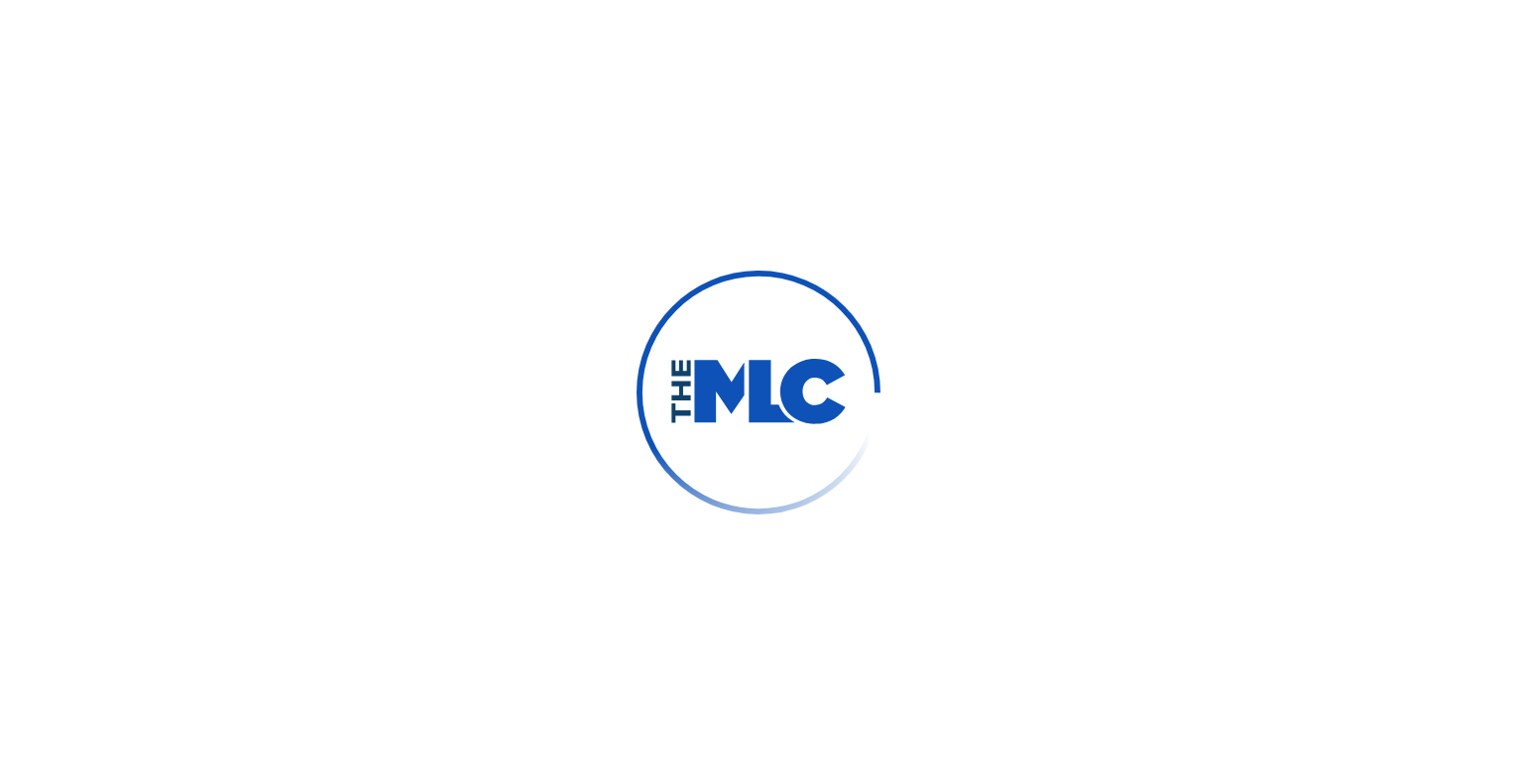 scroll, scrollTop: 0, scrollLeft: 0, axis: both 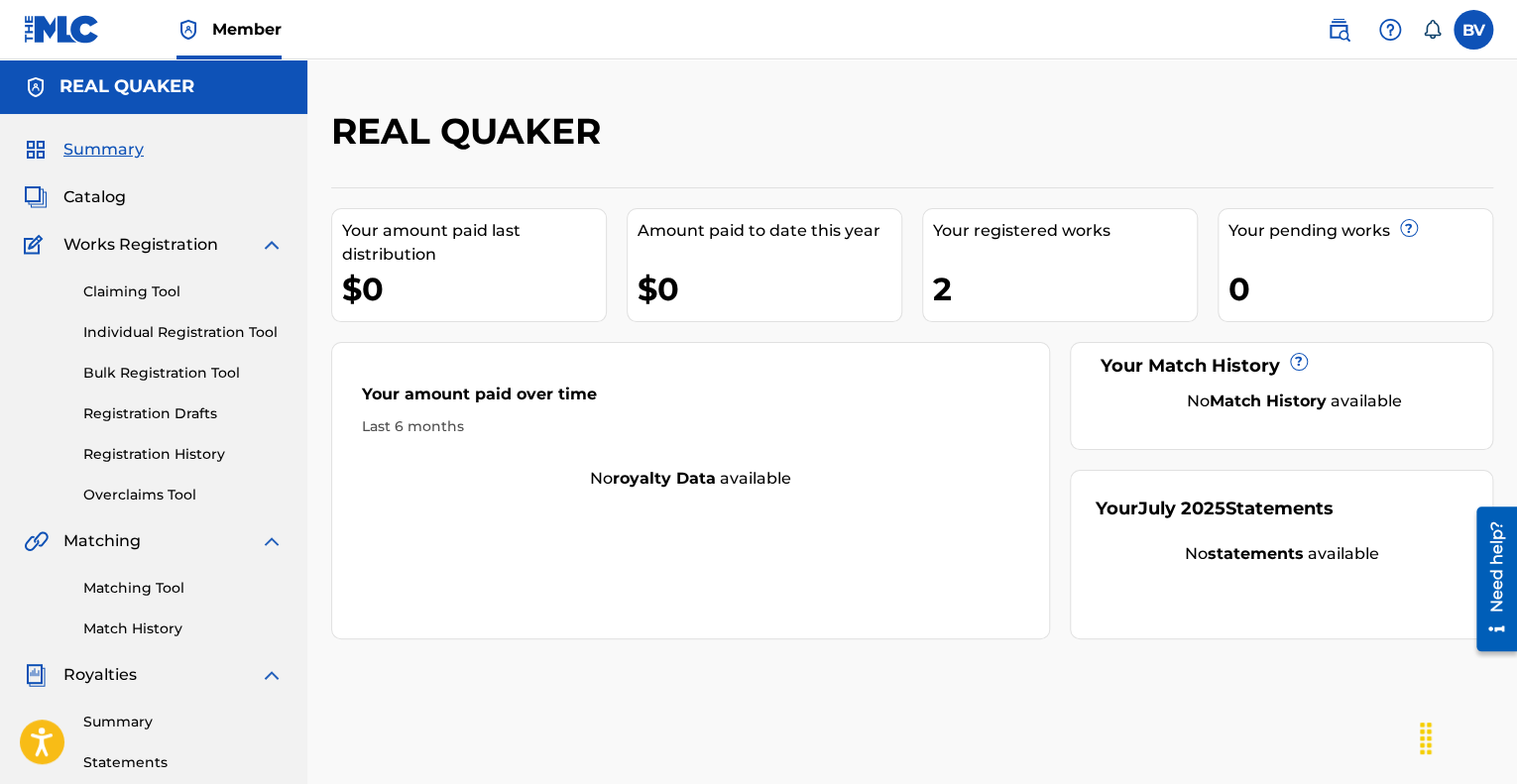 click on "Registration Drafts" at bounding box center (183, 413) 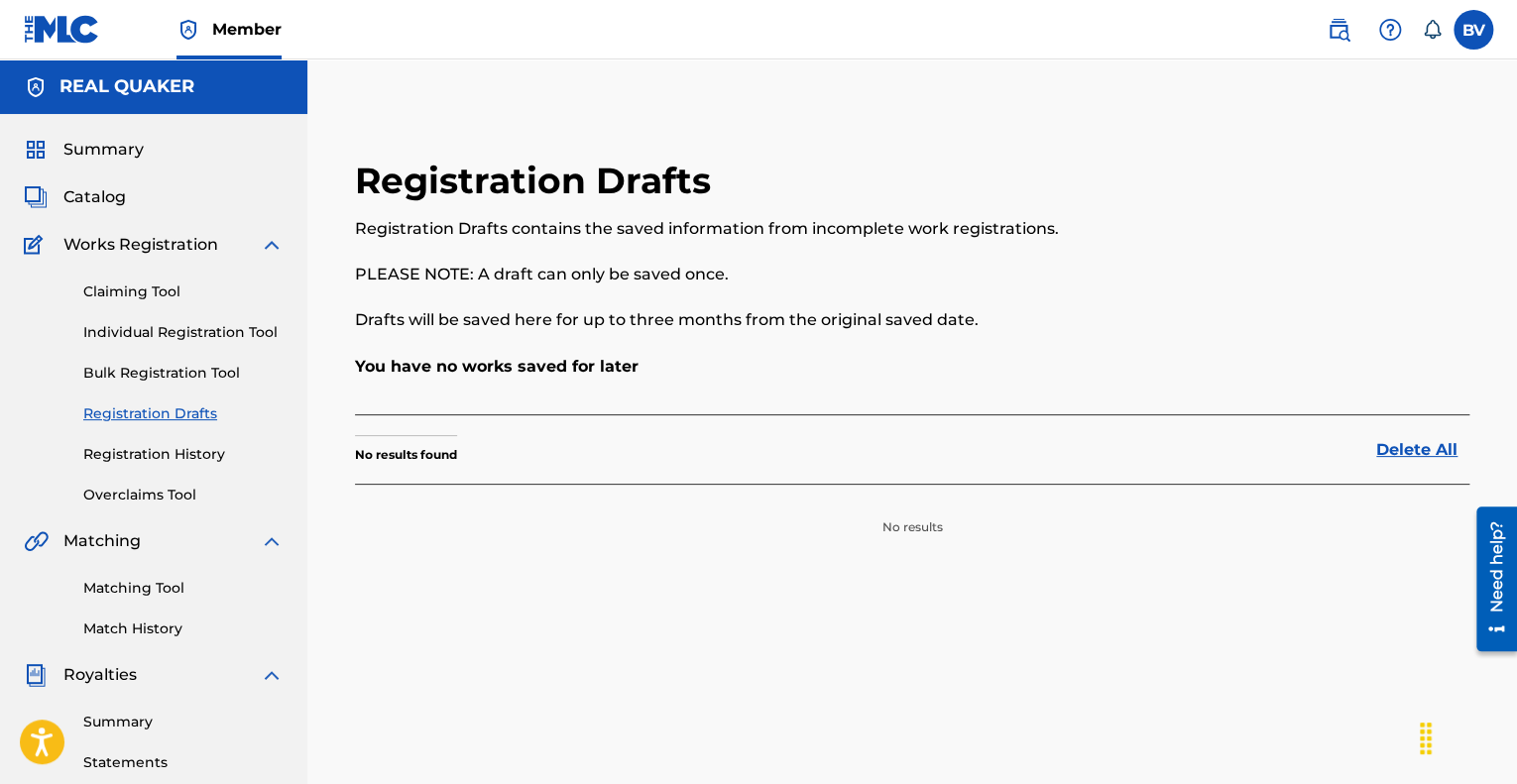 click on "Individual Registration Tool" at bounding box center [183, 332] 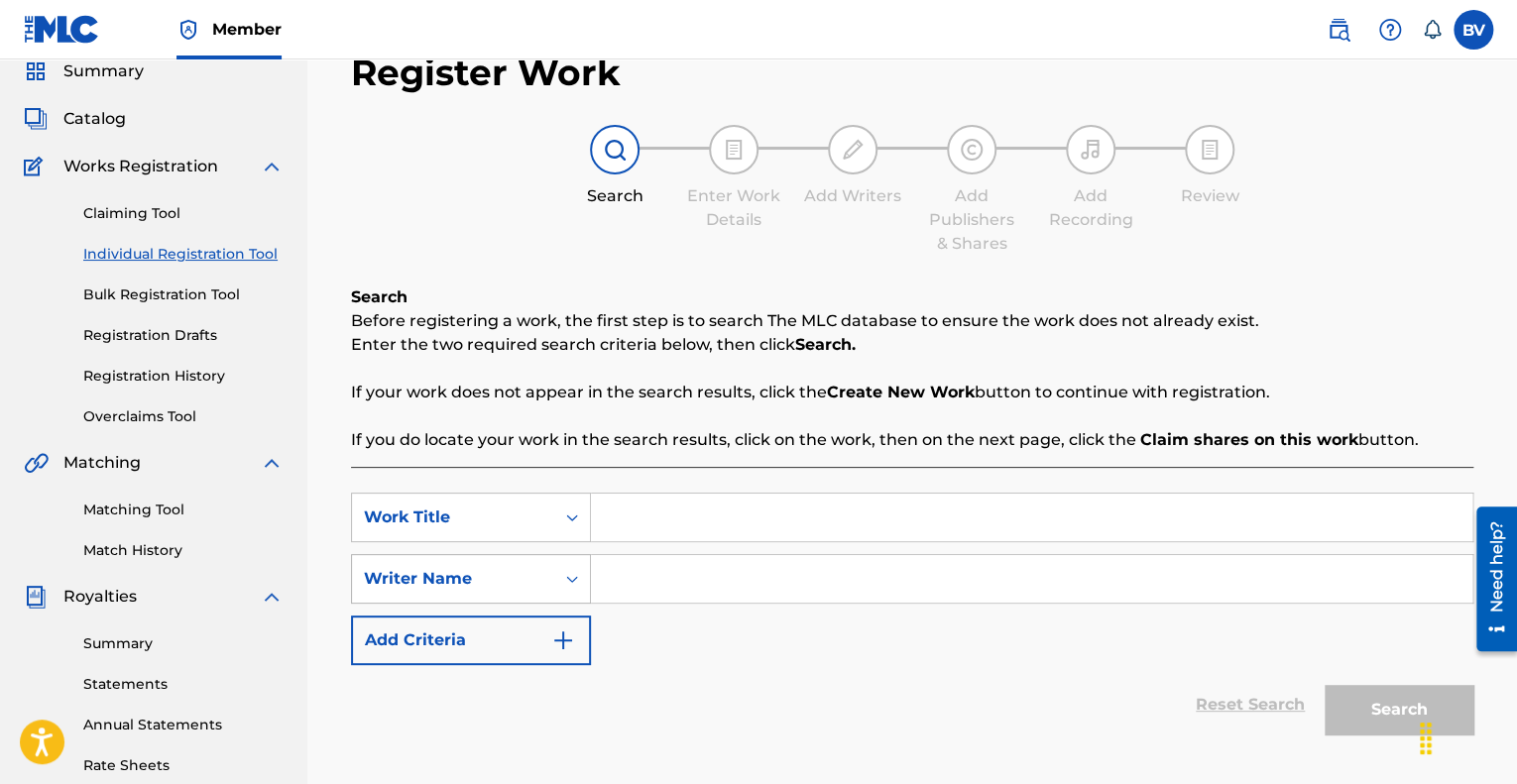 scroll, scrollTop: 198, scrollLeft: 0, axis: vertical 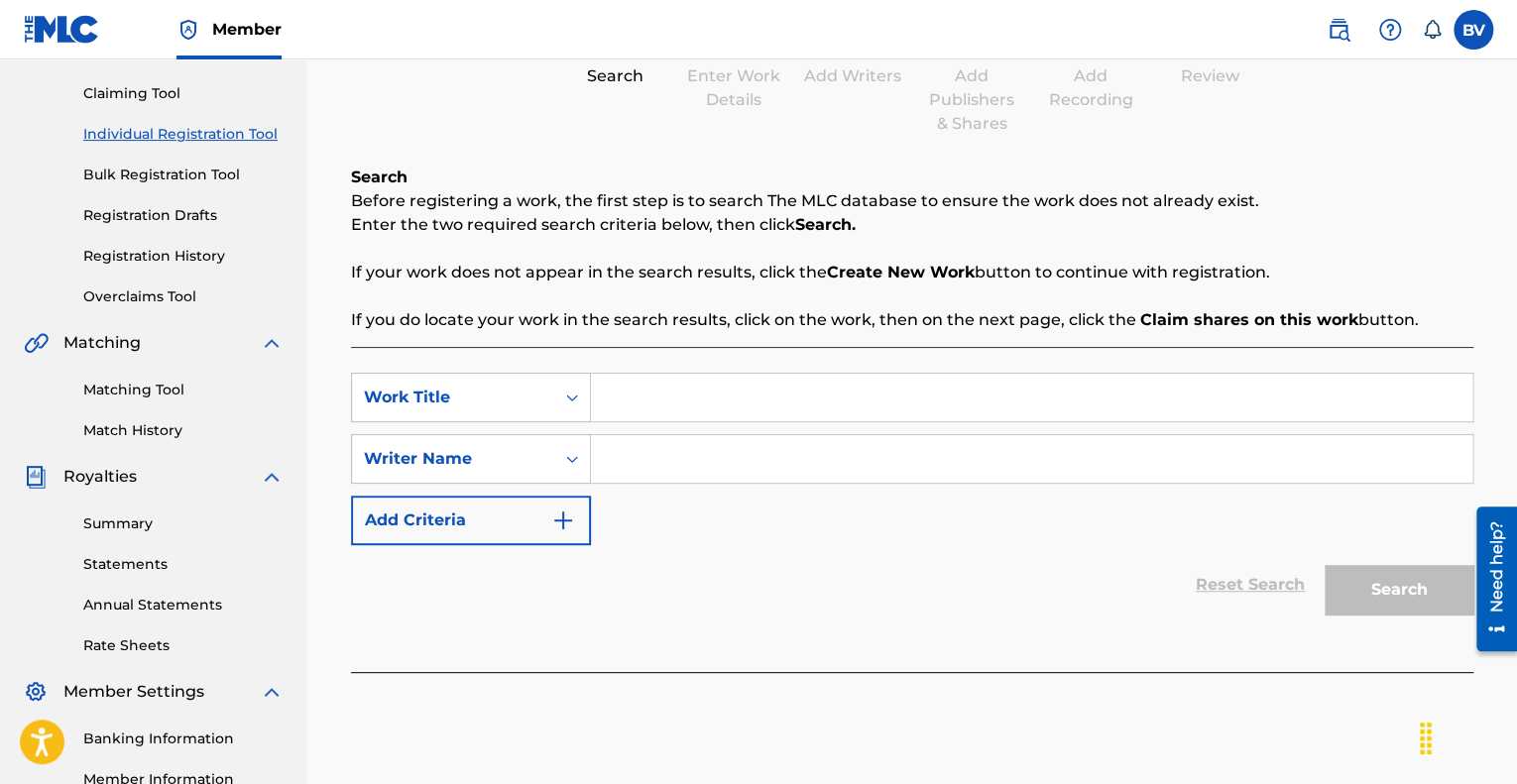 drag, startPoint x: 610, startPoint y: 392, endPoint x: 624, endPoint y: 401, distance: 16.64332 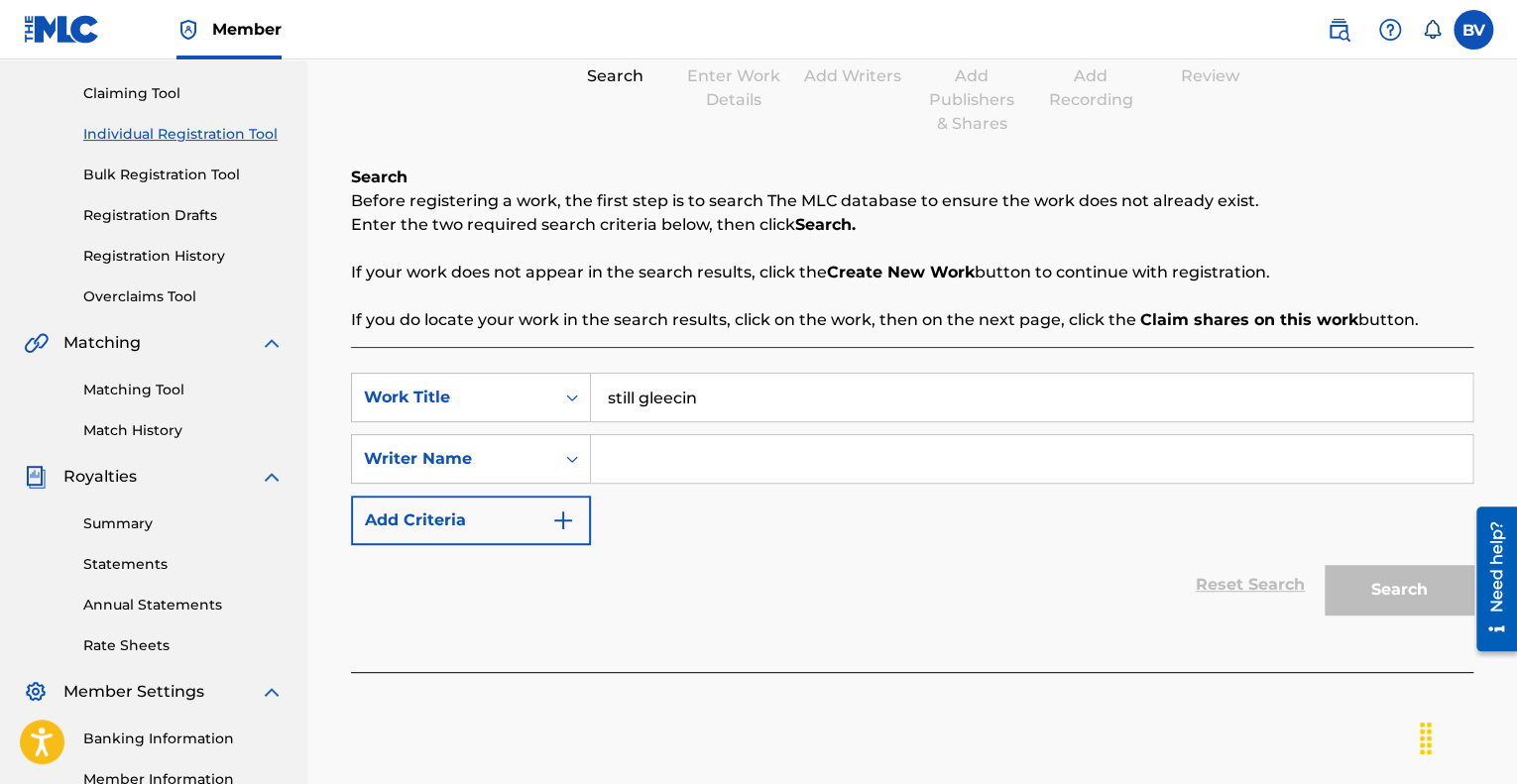 type on "still gleecin" 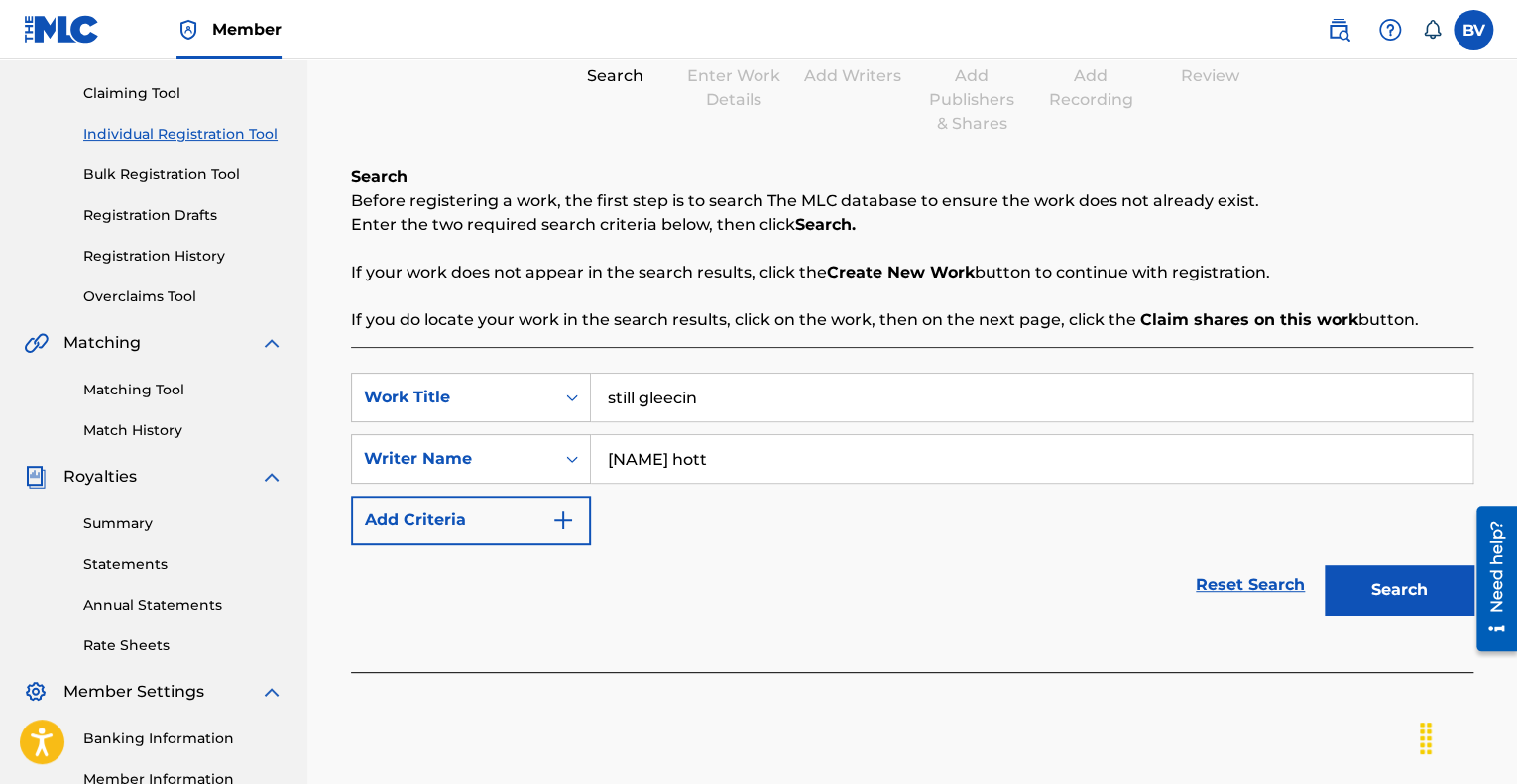 type on "[NAME] hott" 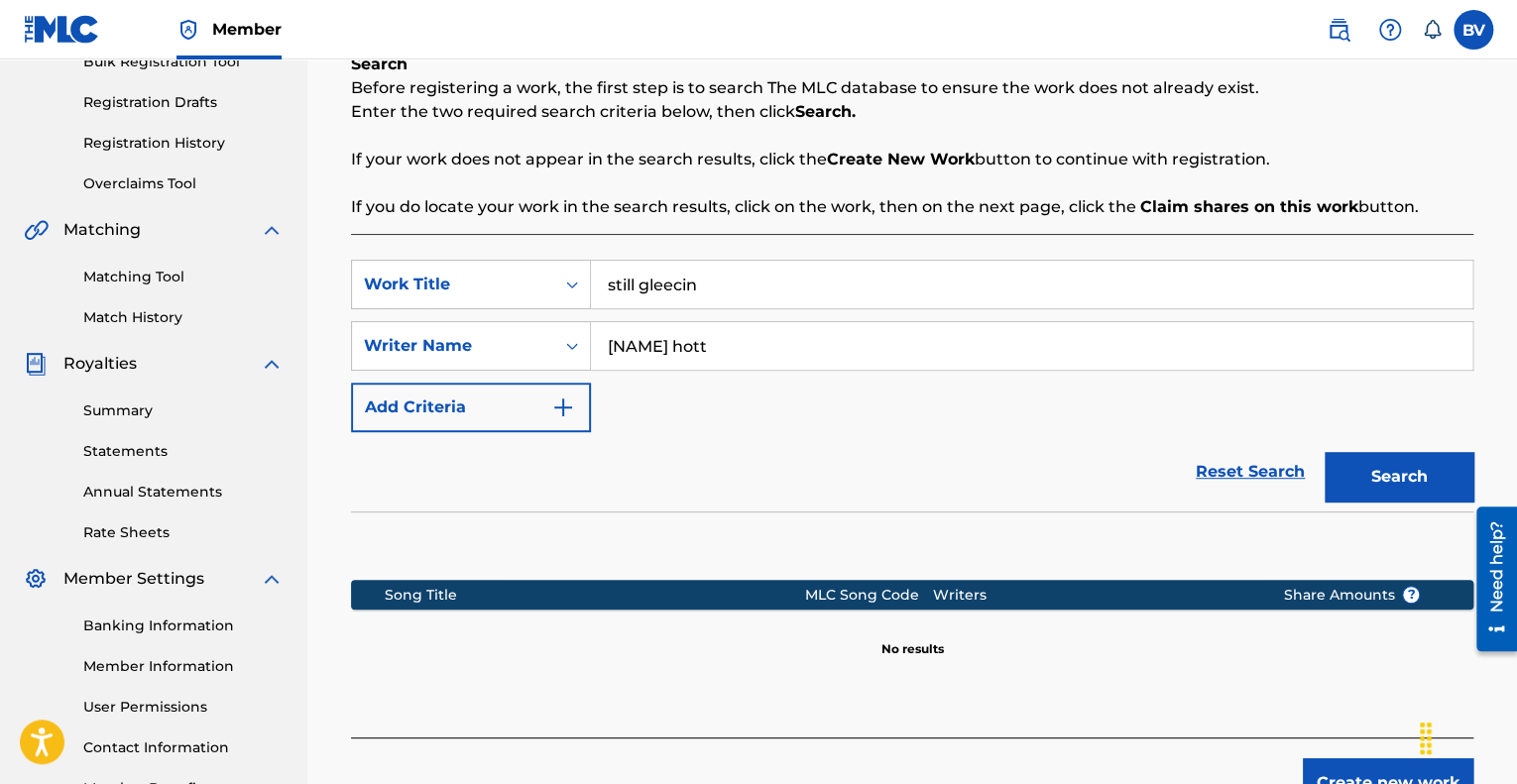 scroll, scrollTop: 449, scrollLeft: 0, axis: vertical 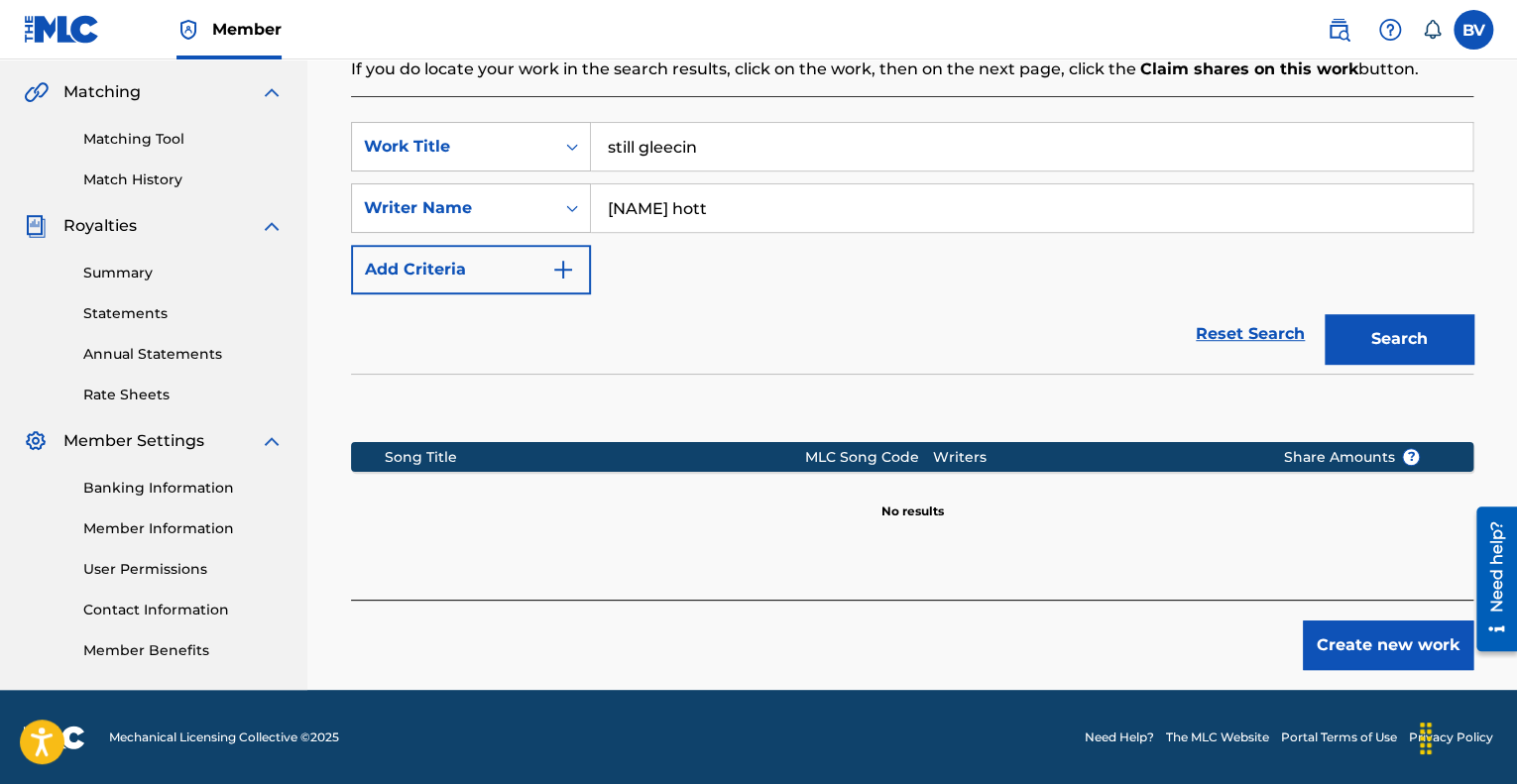 click on "Create new work" at bounding box center [1388, 645] 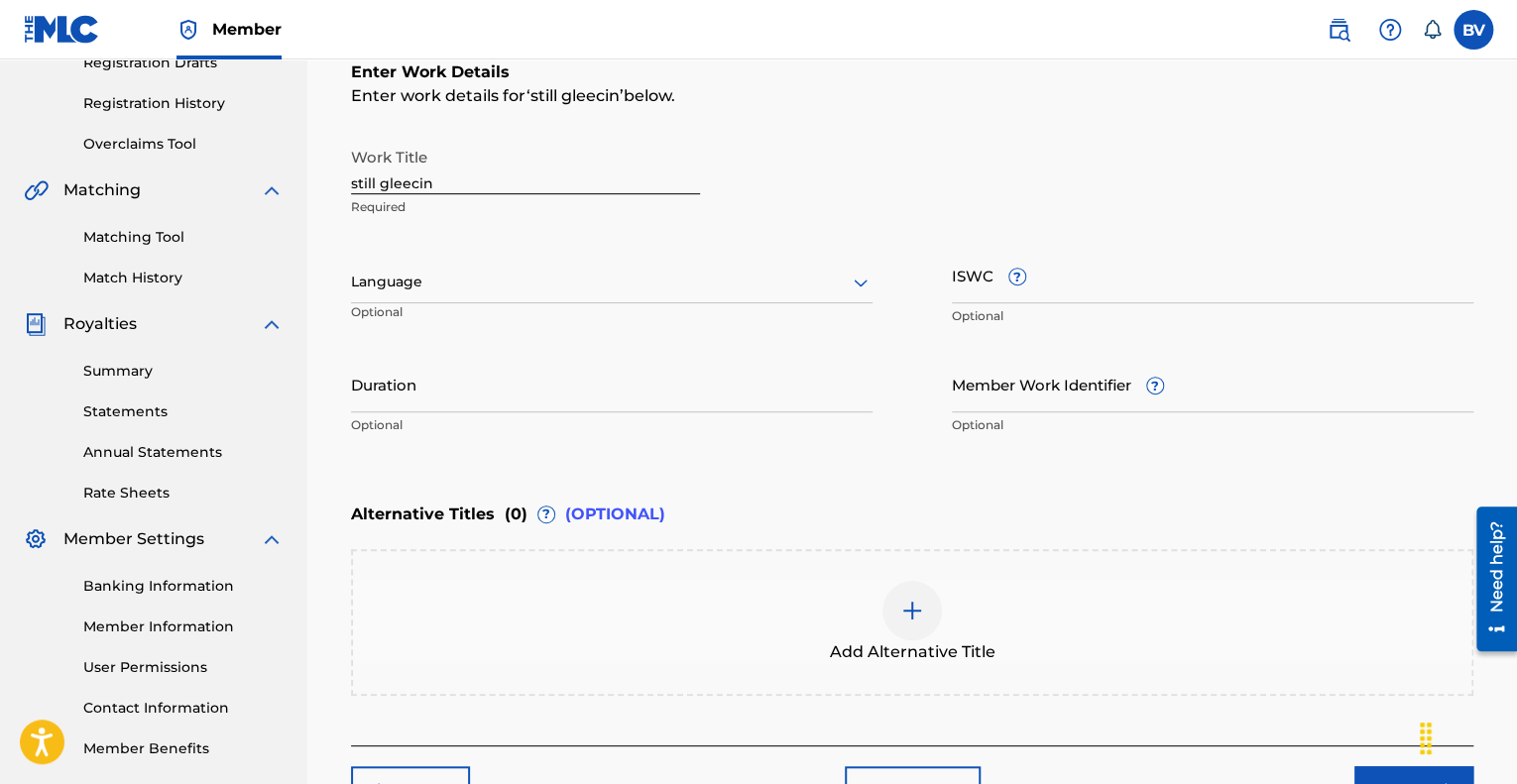 scroll, scrollTop: 251, scrollLeft: 0, axis: vertical 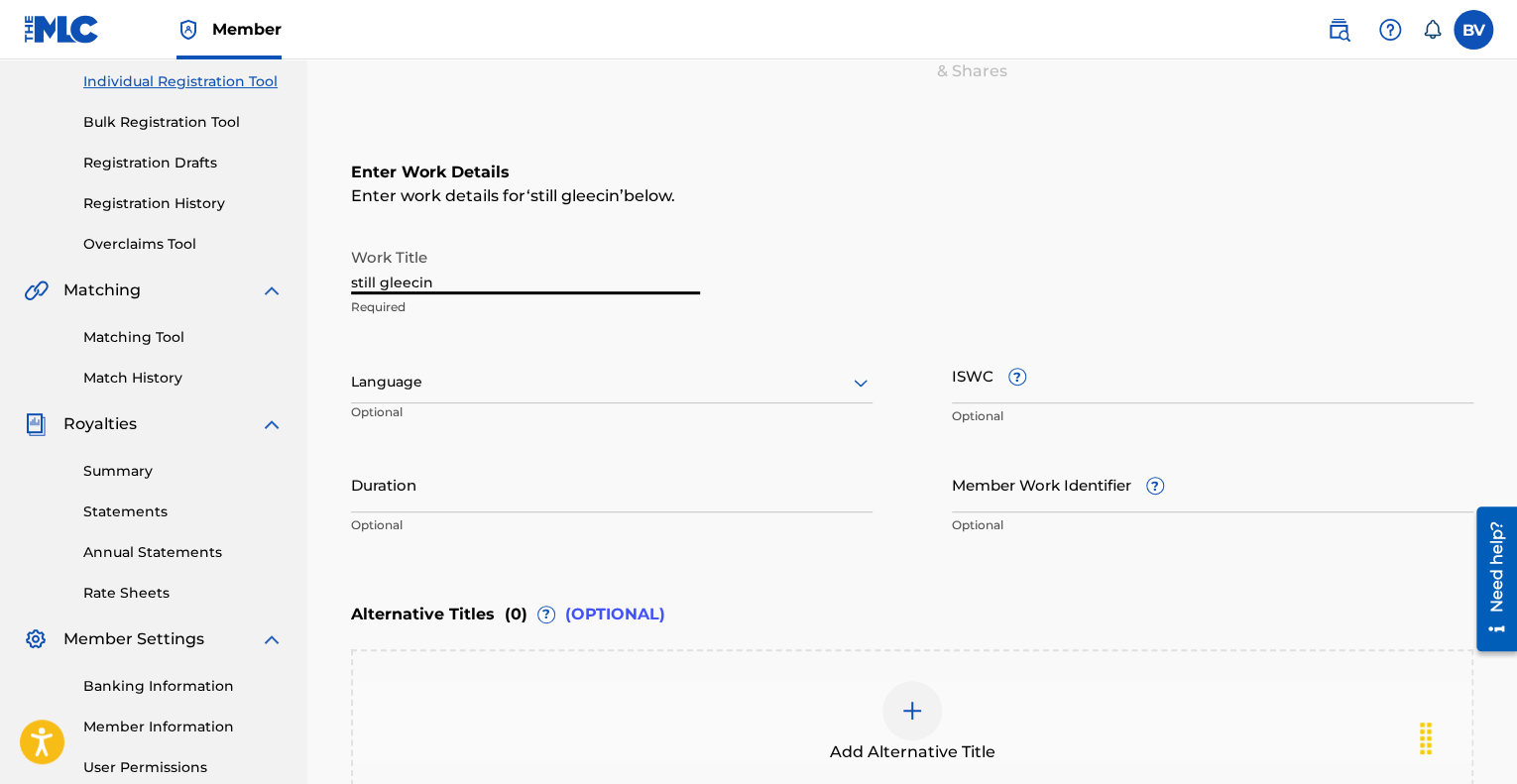 drag, startPoint x: 288, startPoint y: 286, endPoint x: 278, endPoint y: 311, distance: 26.925824 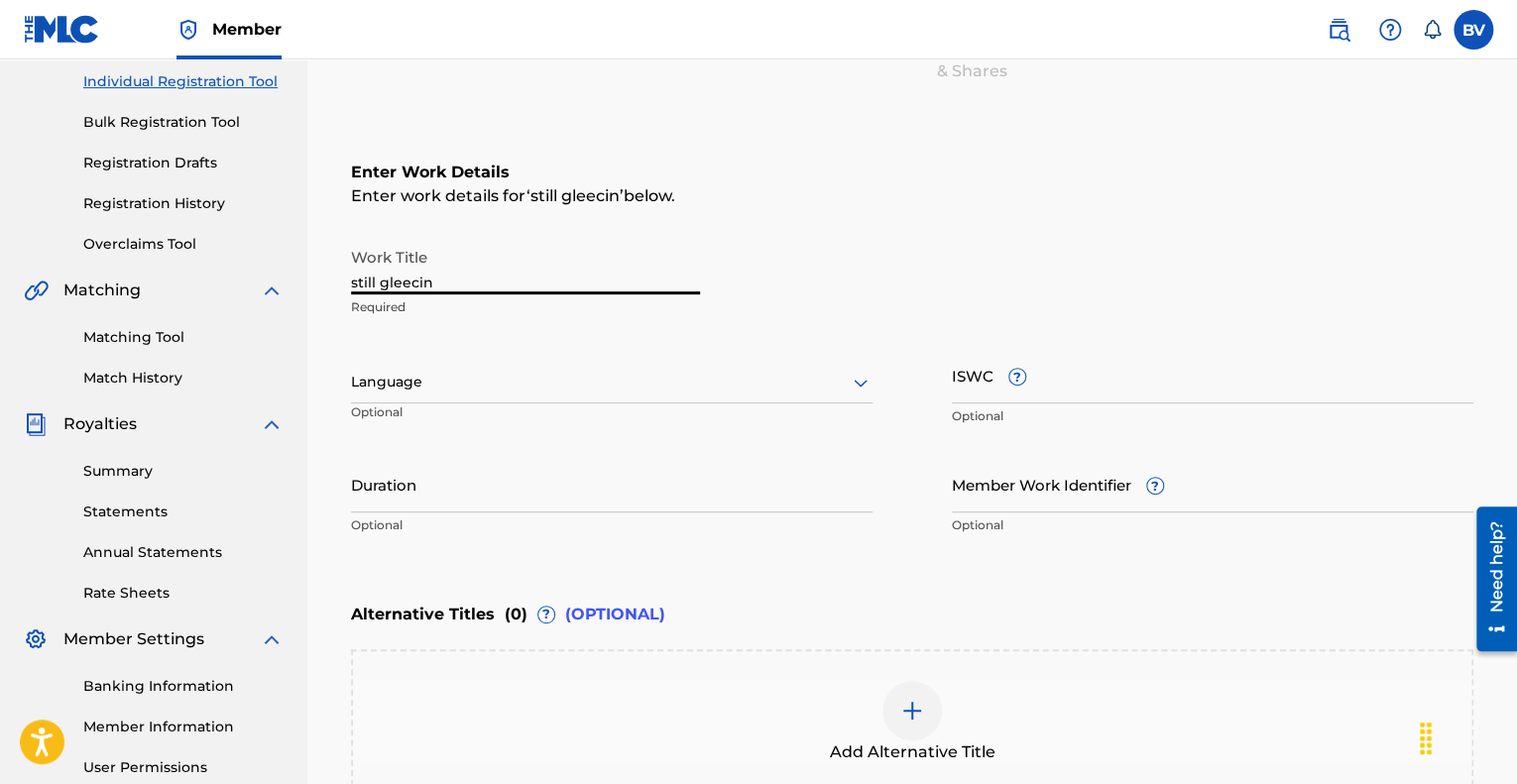 click on "REAL QUAKER Summary Catalog Works Registration Claiming Tool Individual Registration Tool Bulk Registration Tool Registration Drafts Registration History Overclaims Tool Matching Matching Tool Match History Royalties Summary Statements Annual Statements Rate Sheets Member Settings Banking Information Member Information User Permissions Contact Information Member Benefits Register Work Search Enter Work Details Add Writers Add Publishers & Shares Add Recording Review Enter Work Details Enter work details for  ‘ [WORK_TITLE] ’  below. Work Title   [WORK_TITLE] Required Language Optional ISWC   ? Optional Duration   Optional Member Work Identifier   ? Optional Alternative Titles ( 0 ) ? (OPTIONAL) Add Alternative Title Back Save as draft Next" at bounding box center (758, 372) 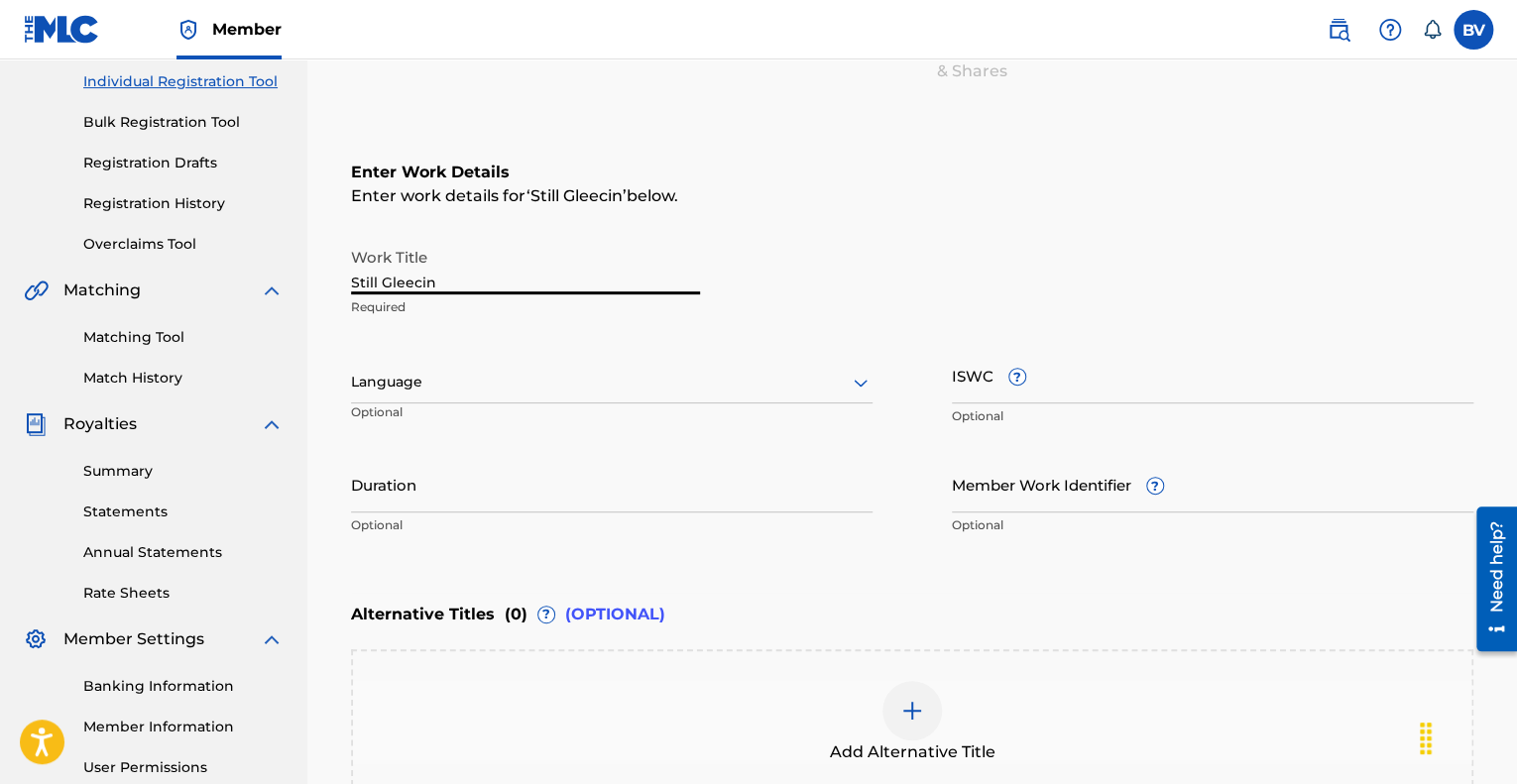 type on "Still Gleecin" 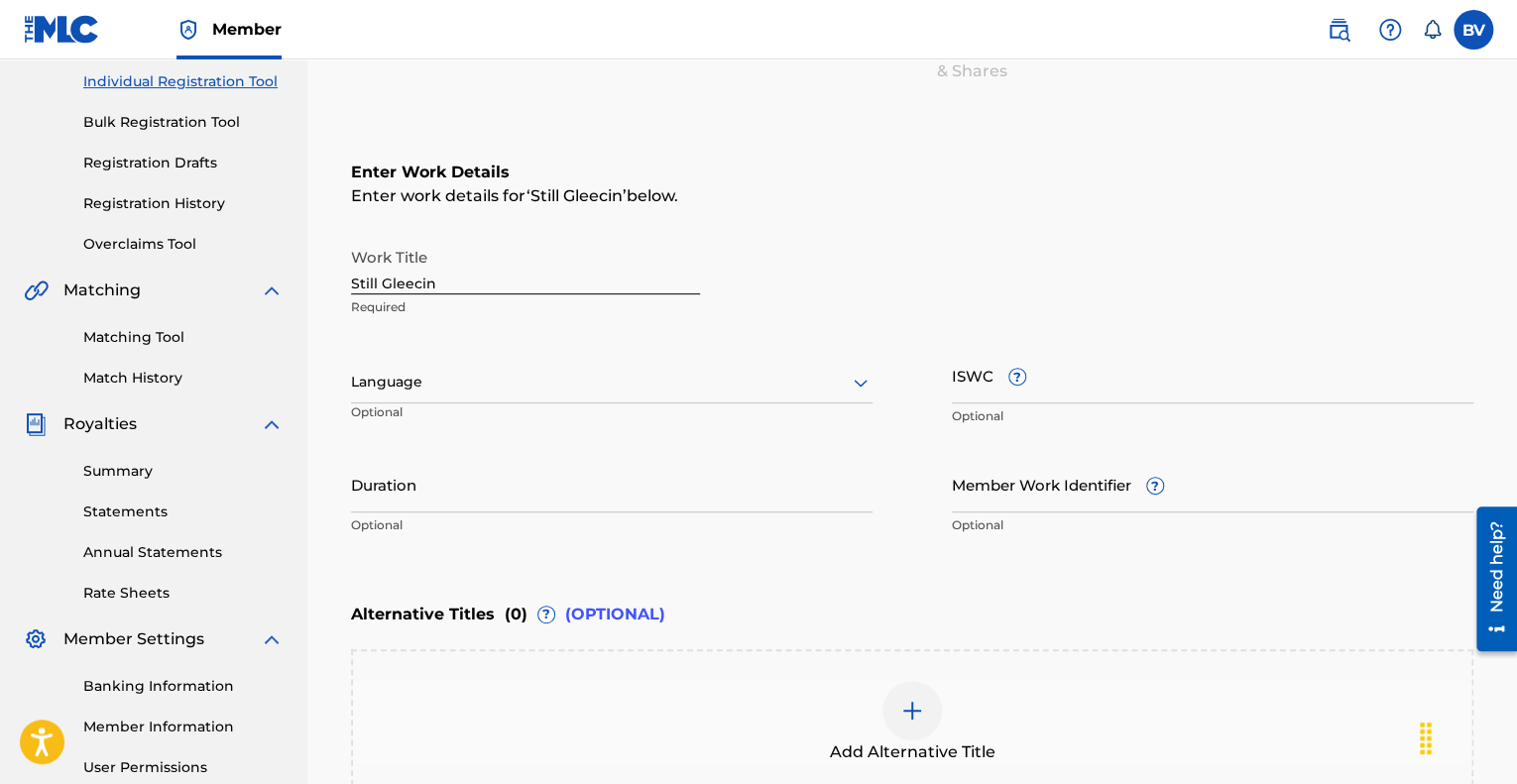 click at bounding box center (612, 382) 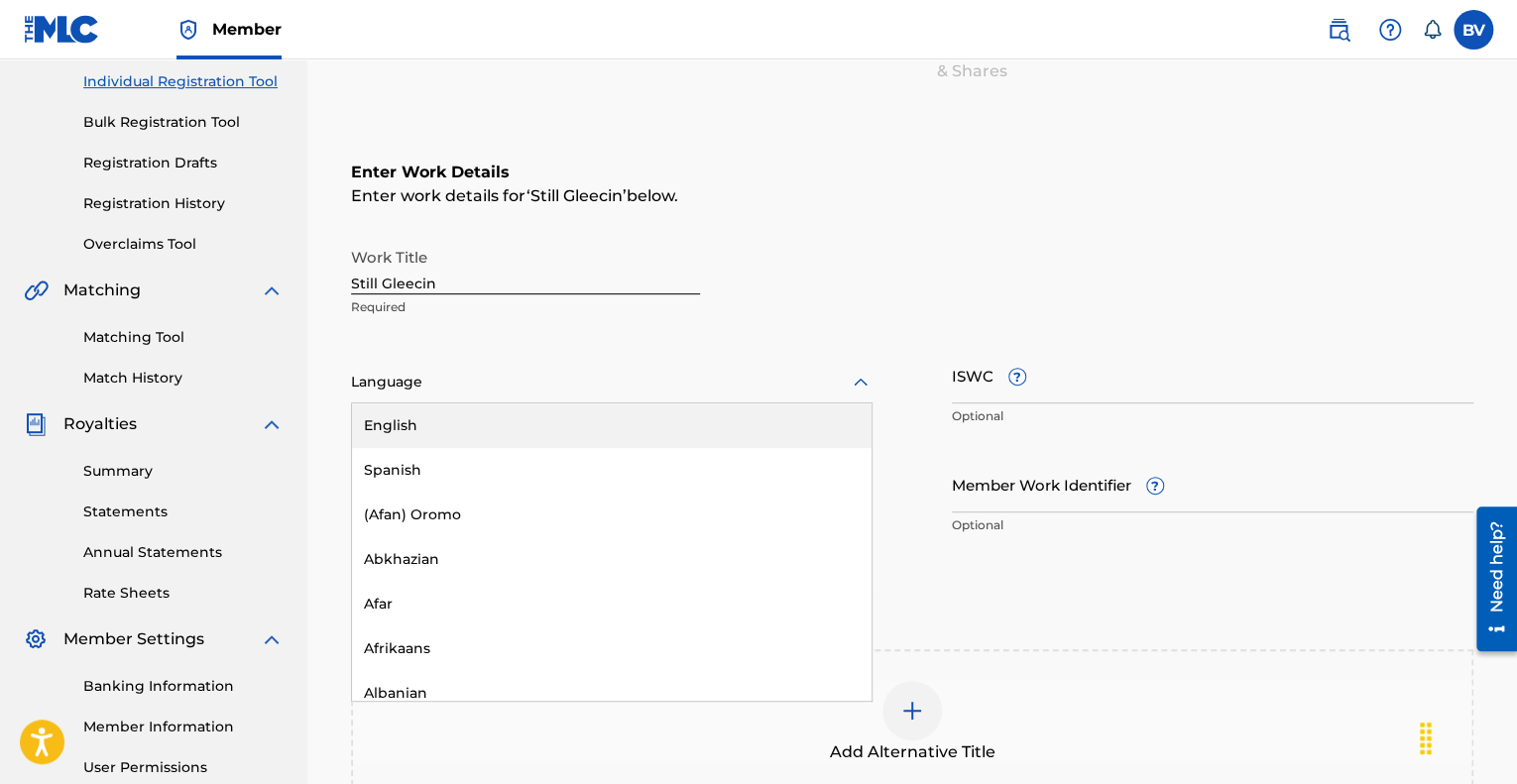 click on "English" at bounding box center (612, 425) 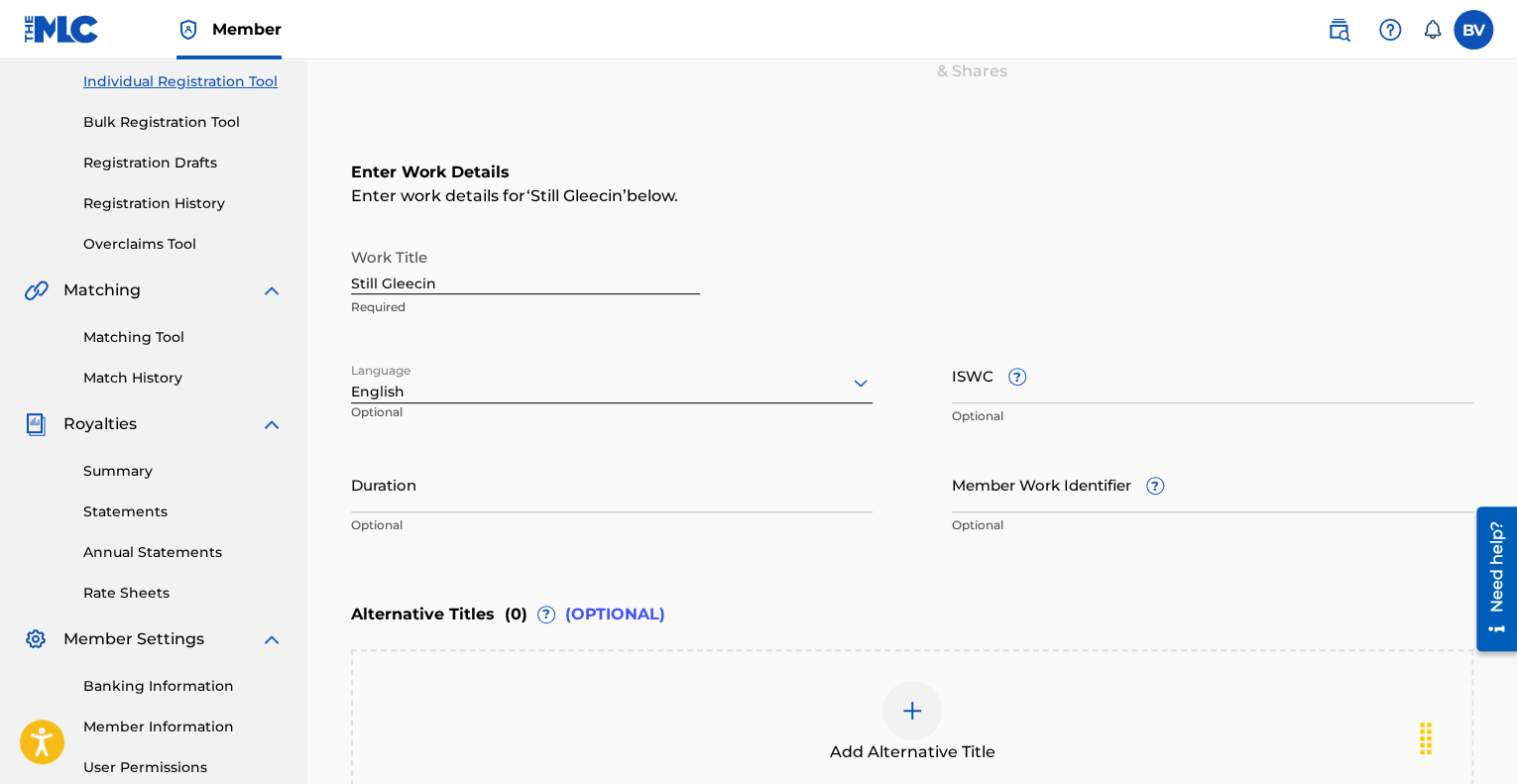 click on "Duration" at bounding box center [612, 484] 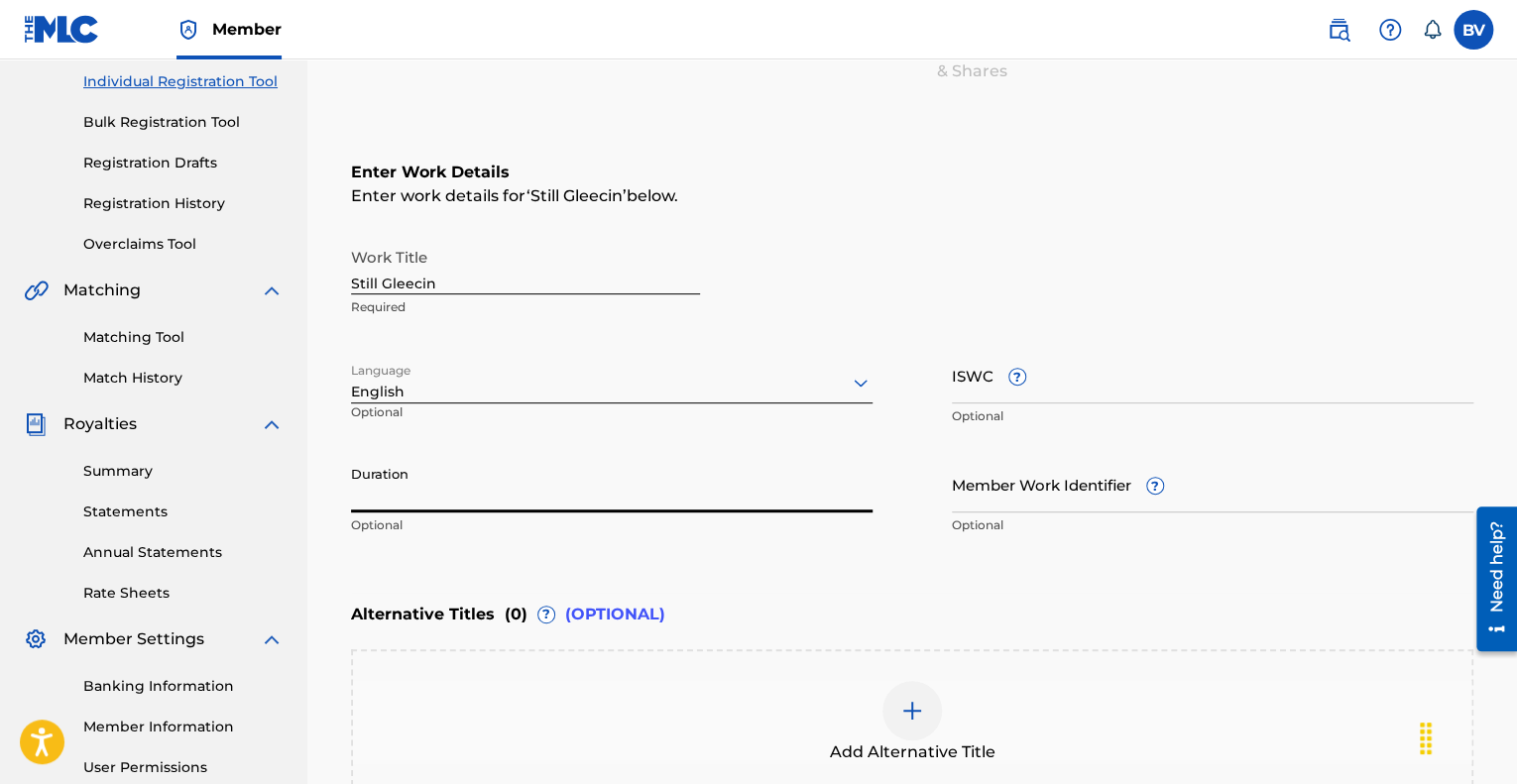 type on "2" 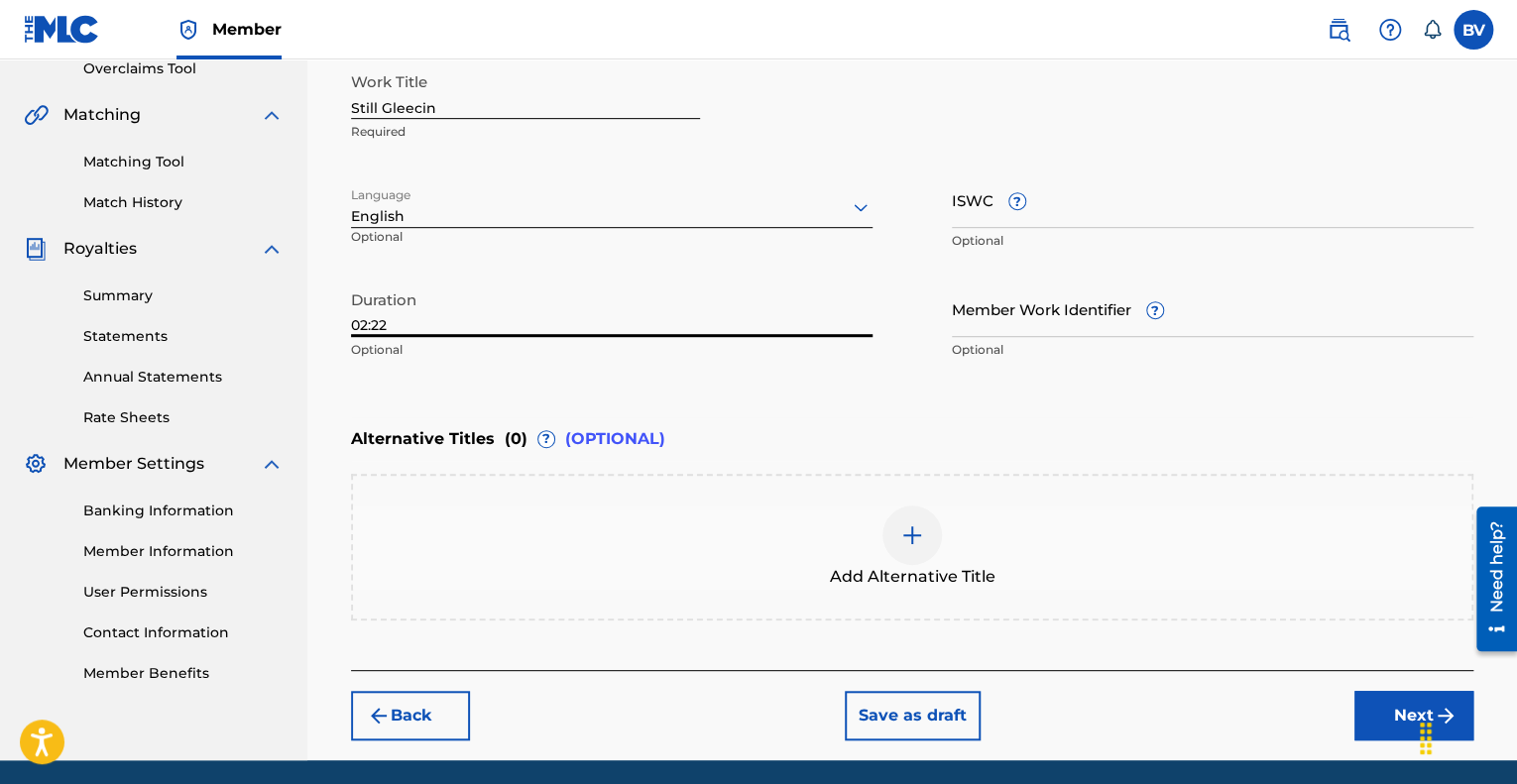 scroll, scrollTop: 449, scrollLeft: 0, axis: vertical 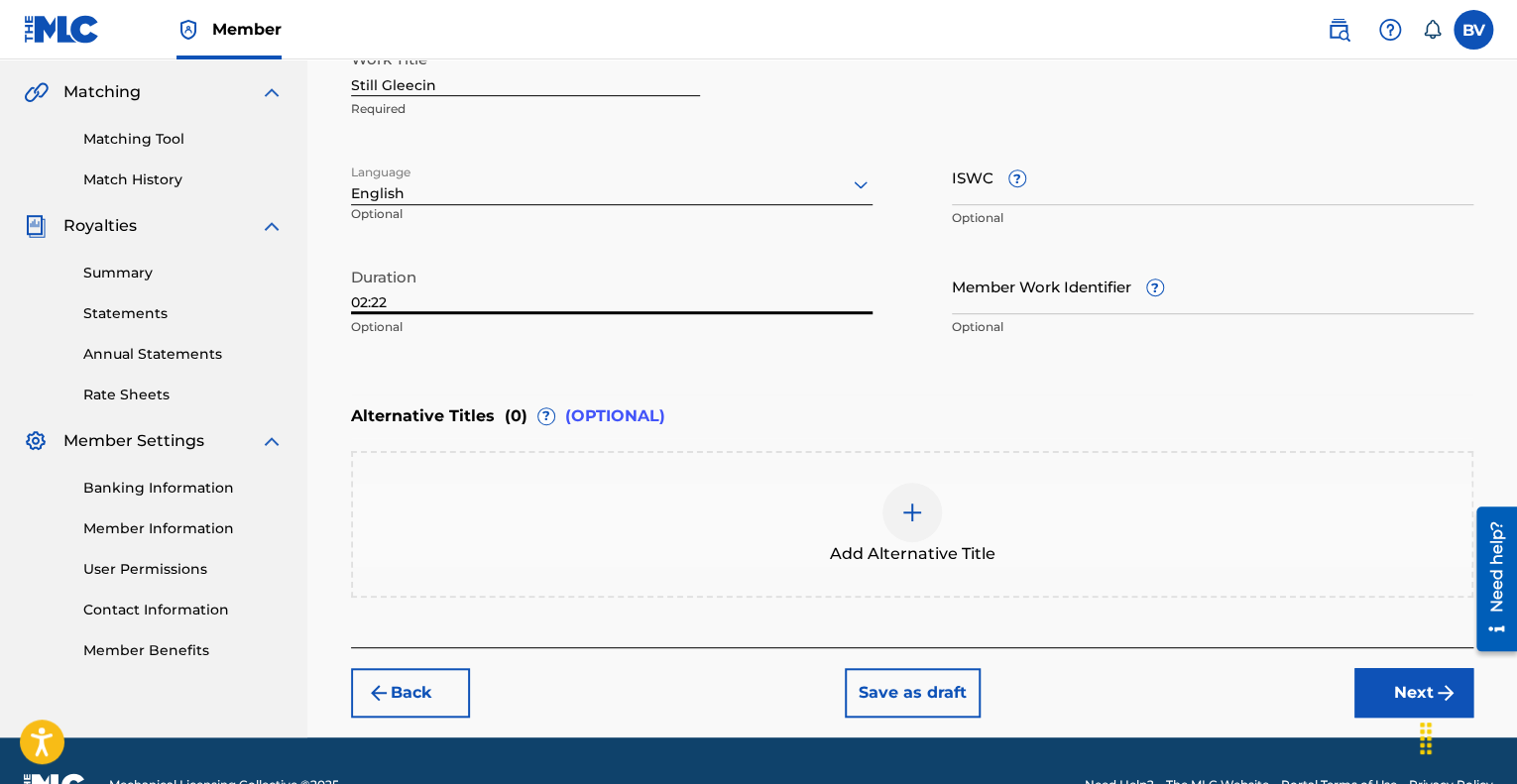 type on "02:22" 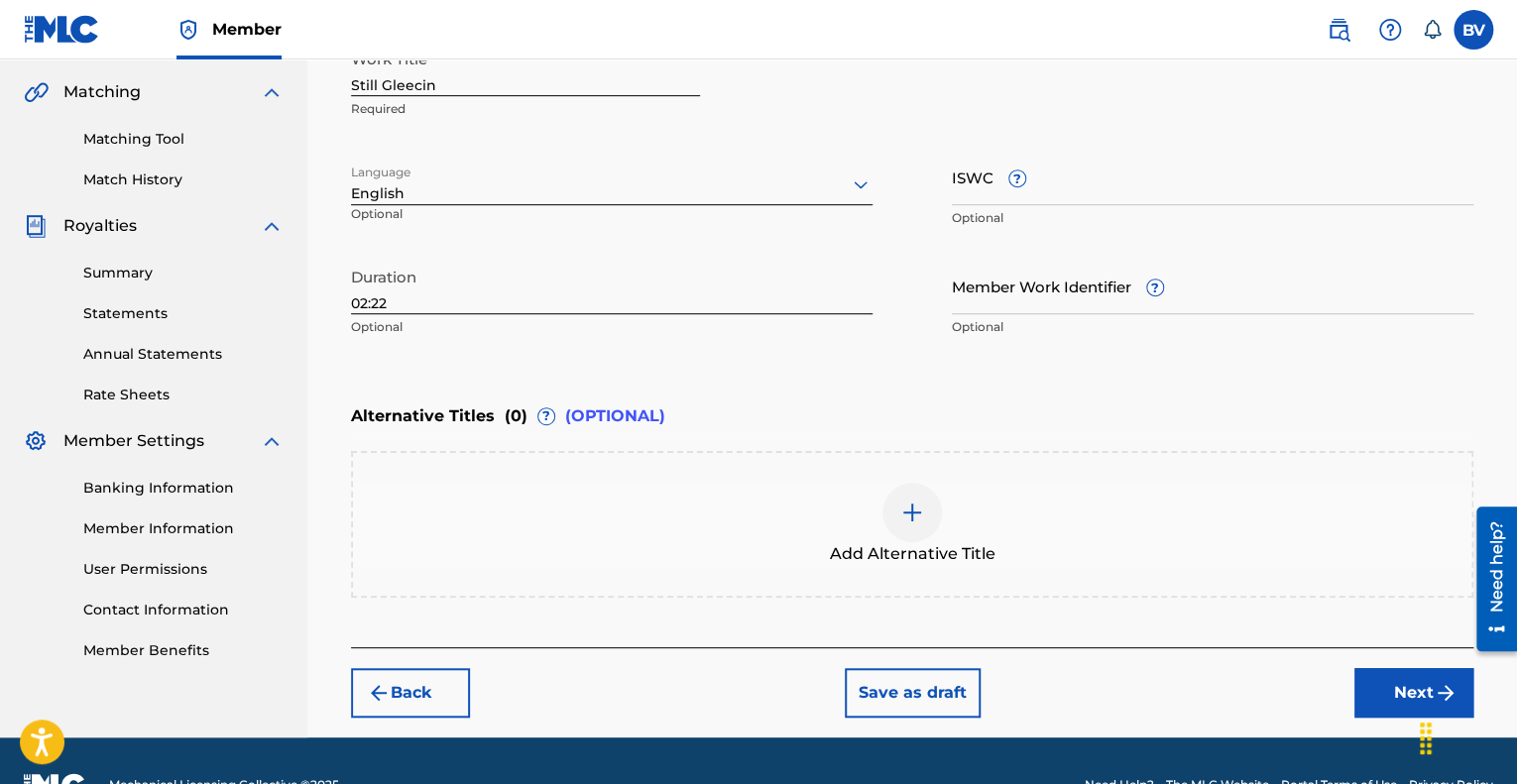 click on "Next" at bounding box center (1414, 693) 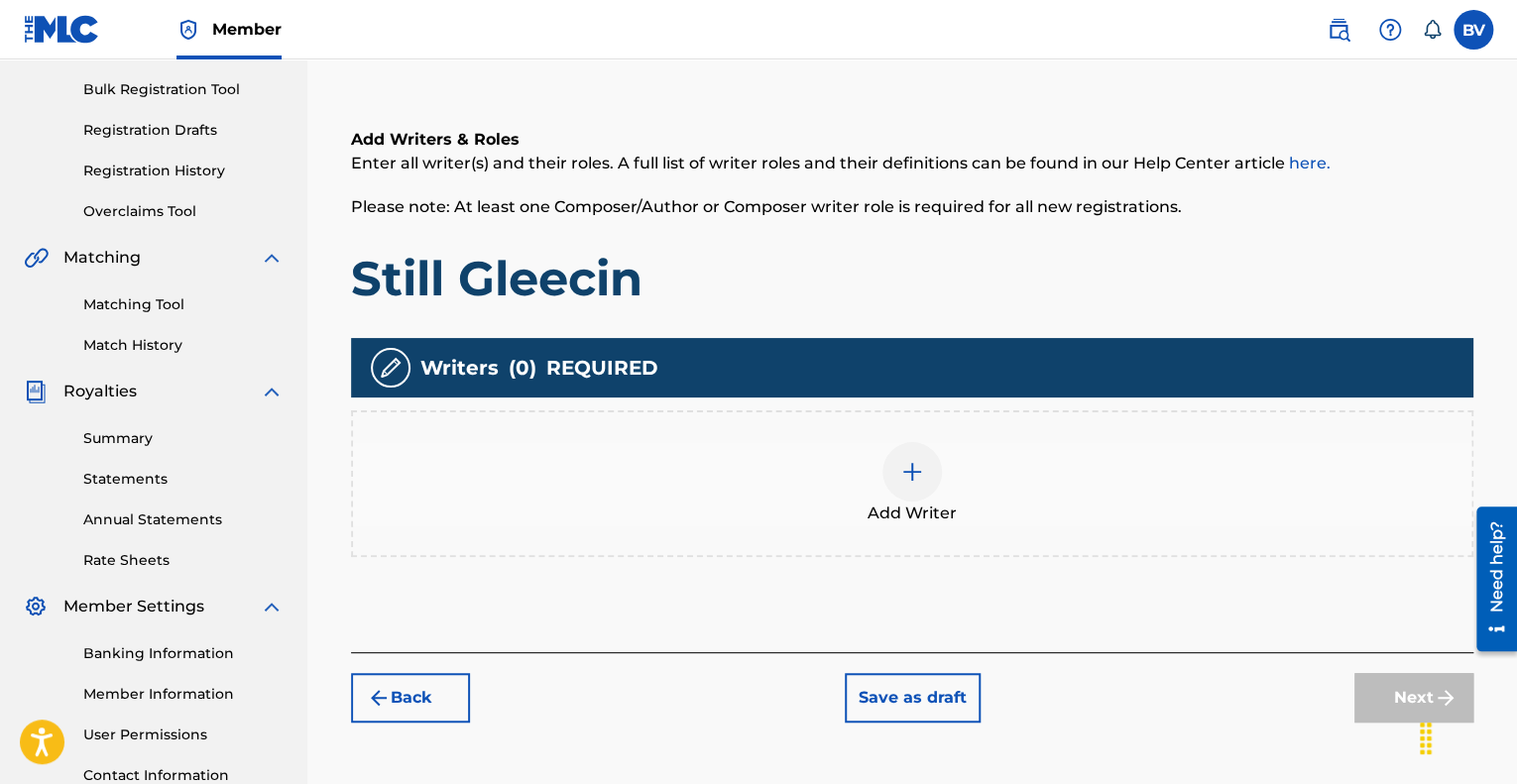 scroll, scrollTop: 287, scrollLeft: 0, axis: vertical 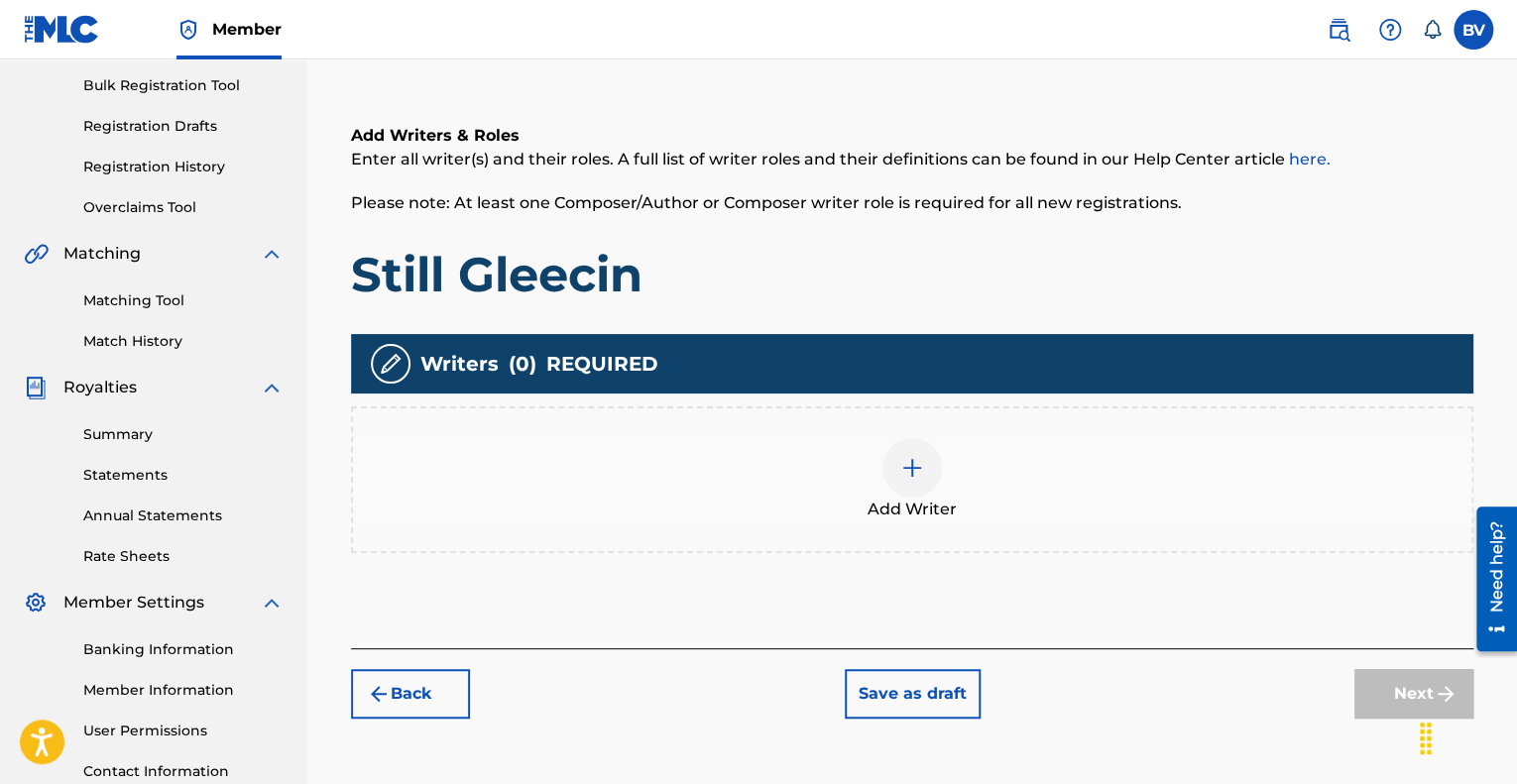 click on "Add Writer" at bounding box center (912, 509) 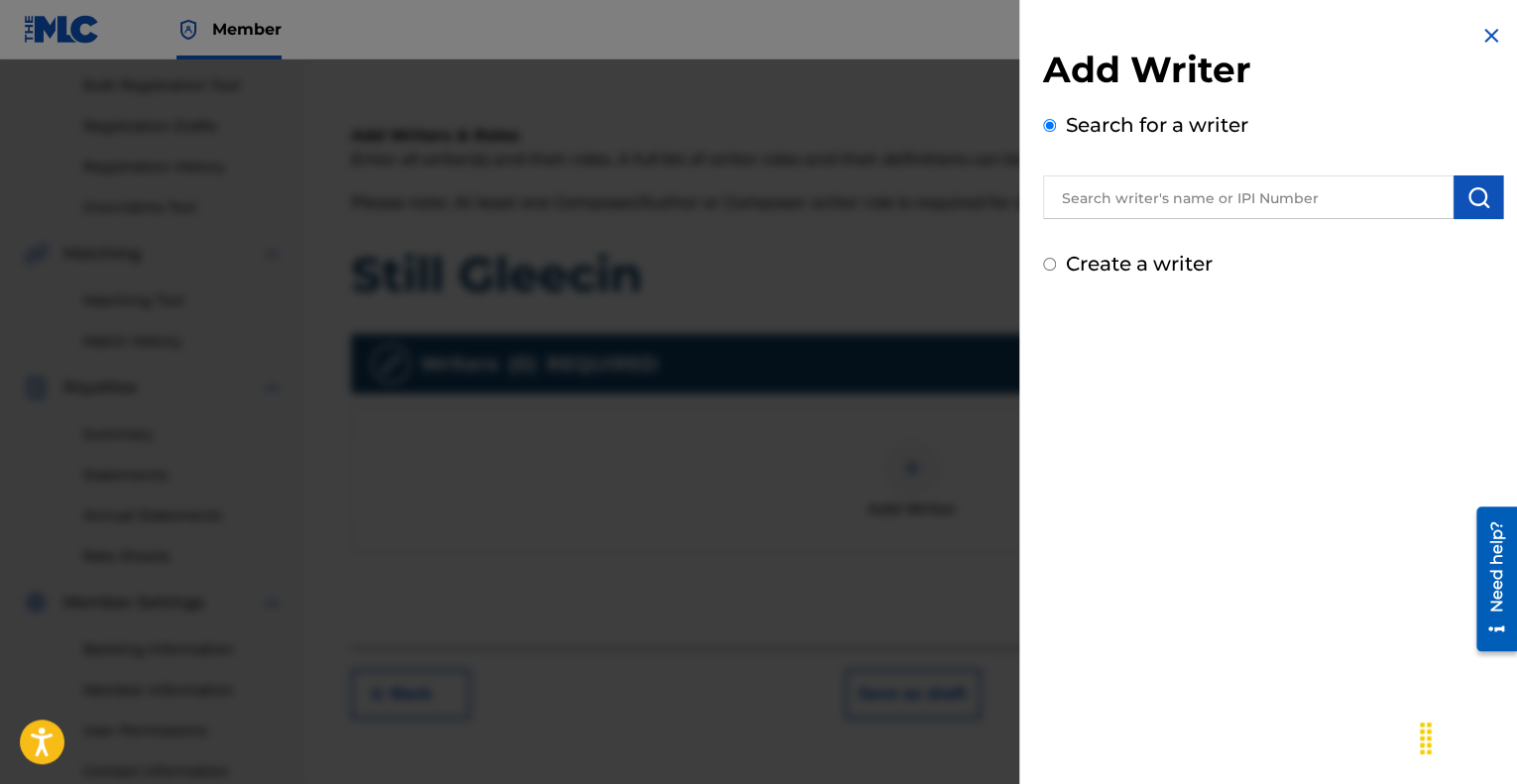 click at bounding box center [1248, 197] 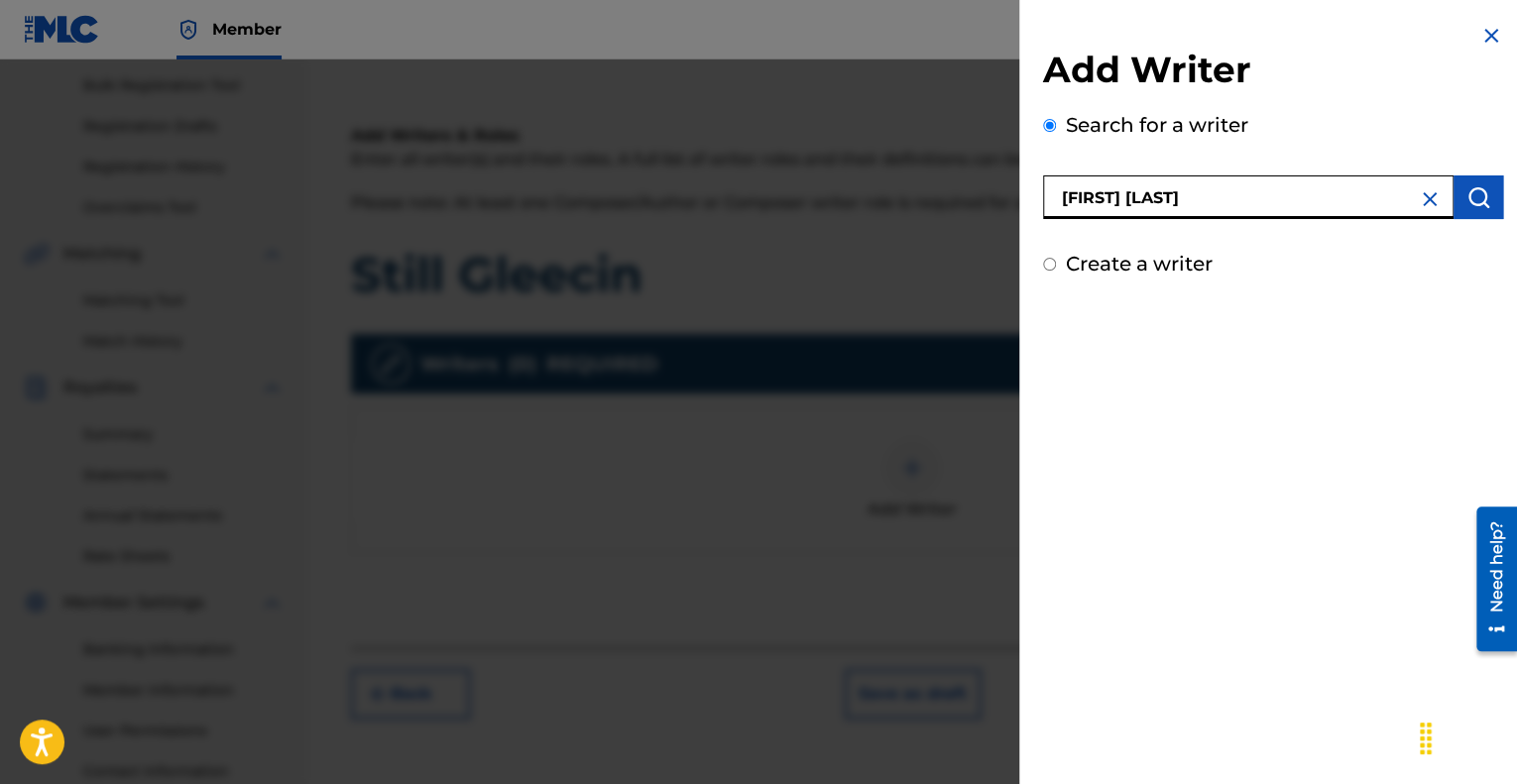 type on "[FIRST] [LAST]" 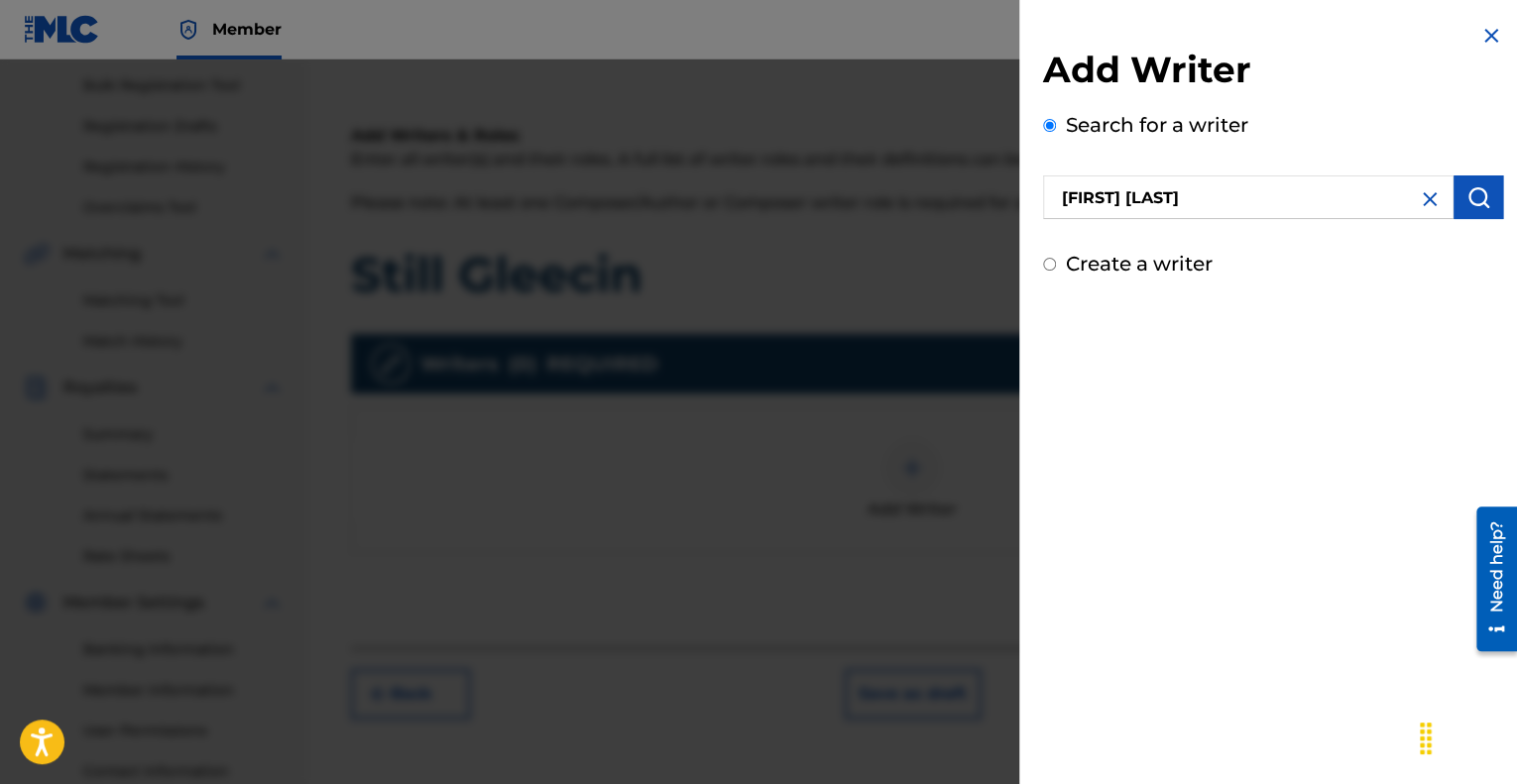 click at bounding box center [1478, 197] 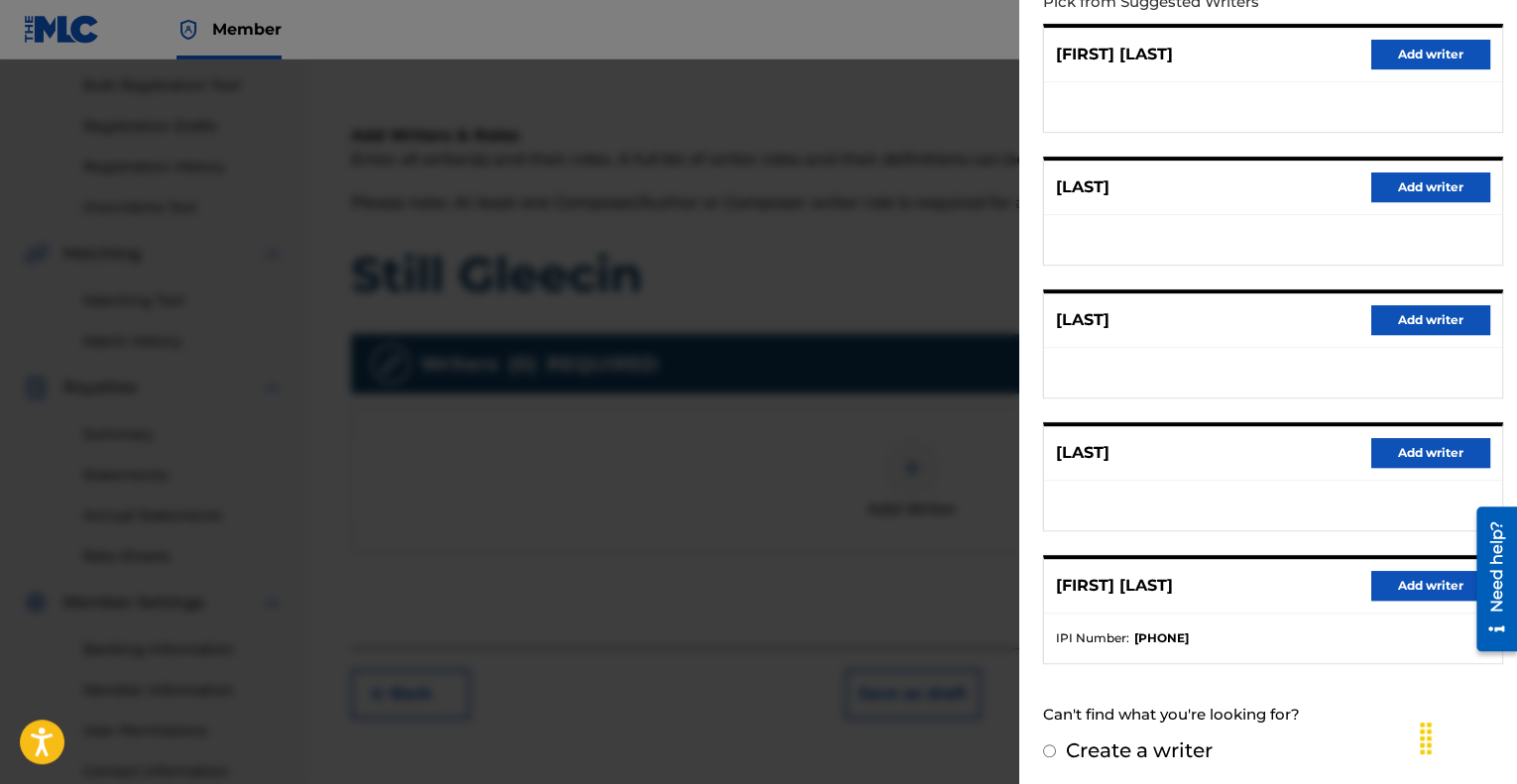 scroll, scrollTop: 246, scrollLeft: 0, axis: vertical 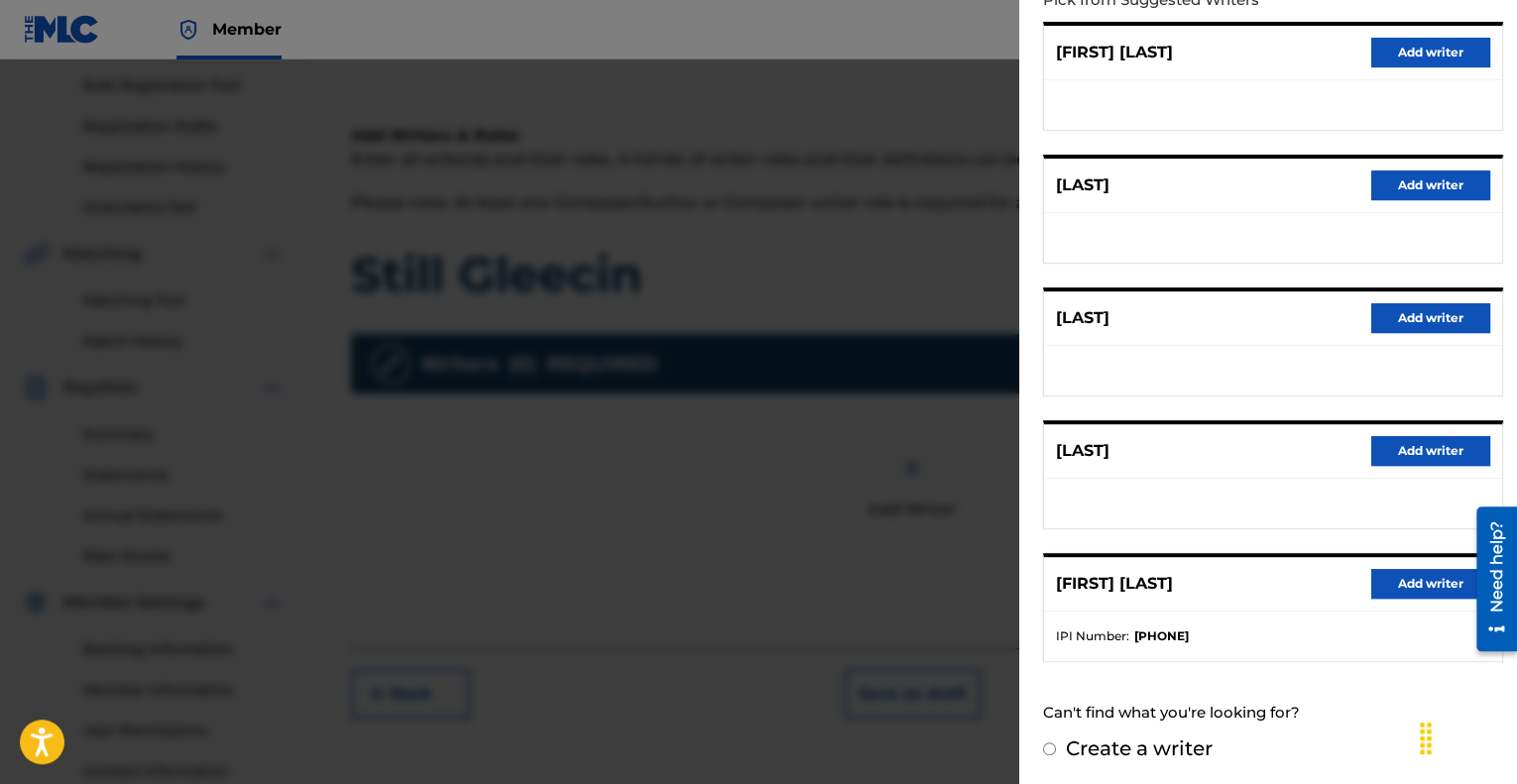 click on "Add writer" at bounding box center (1431, 584) 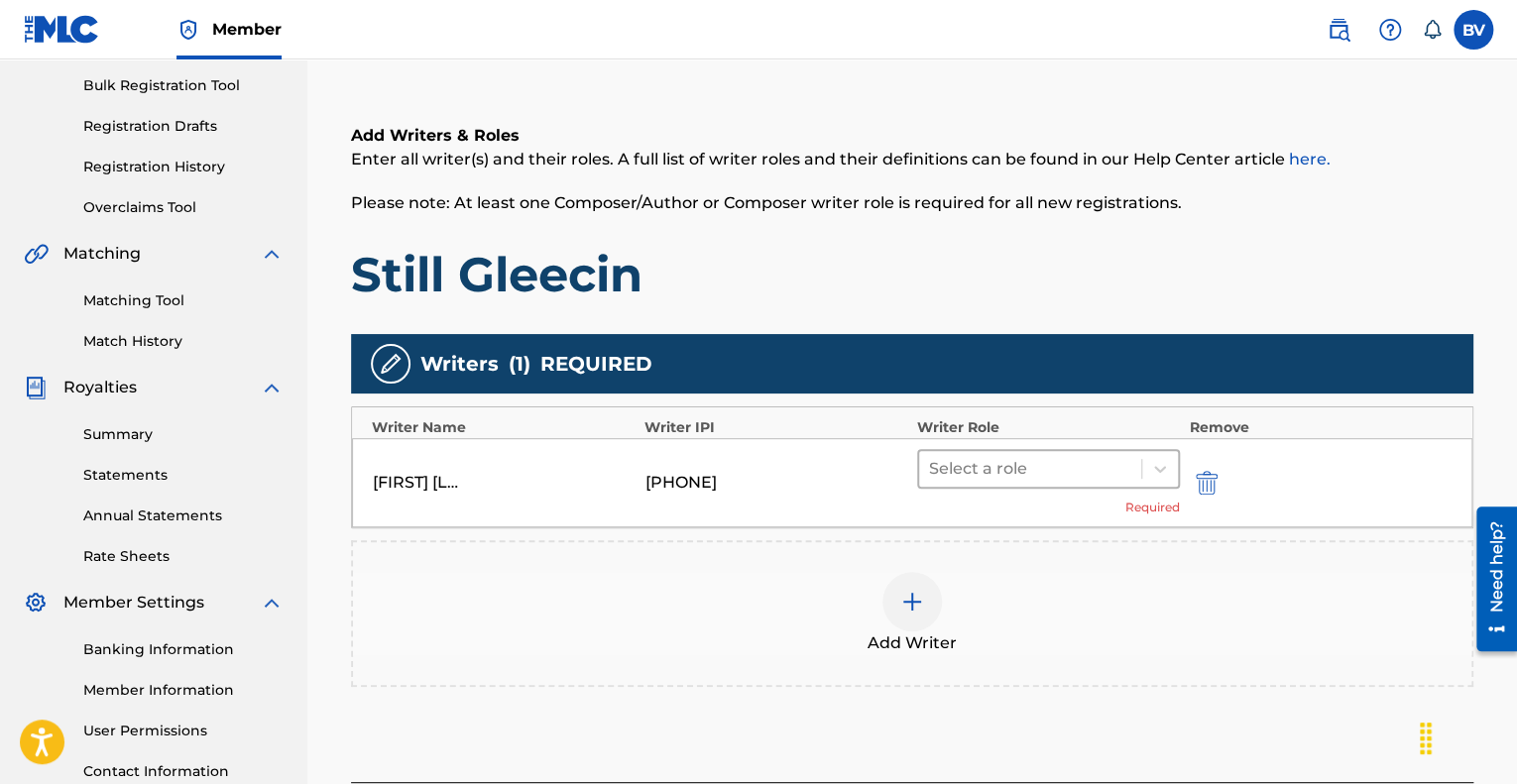 click at bounding box center [1030, 469] 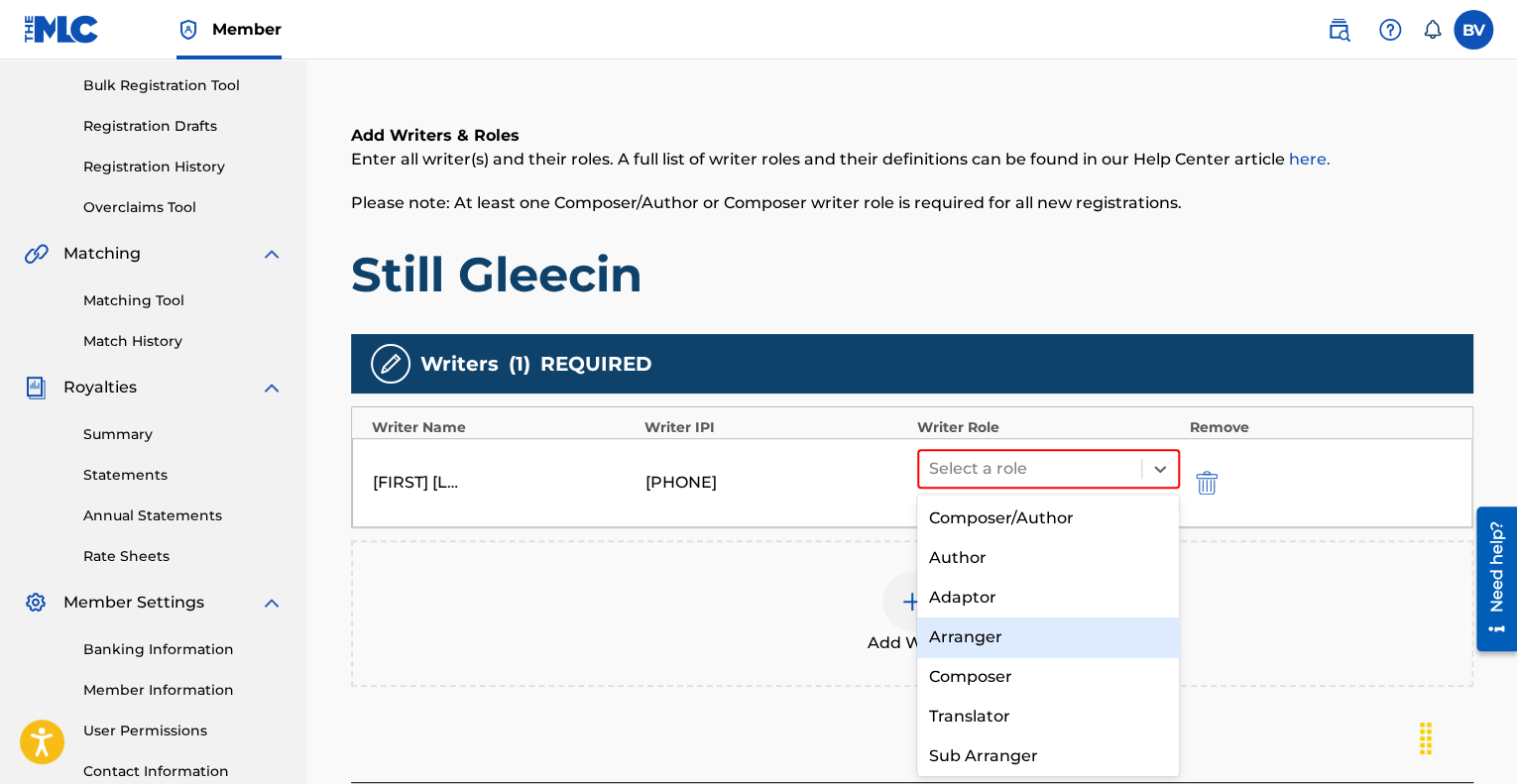 click on "Composer" at bounding box center [1048, 677] 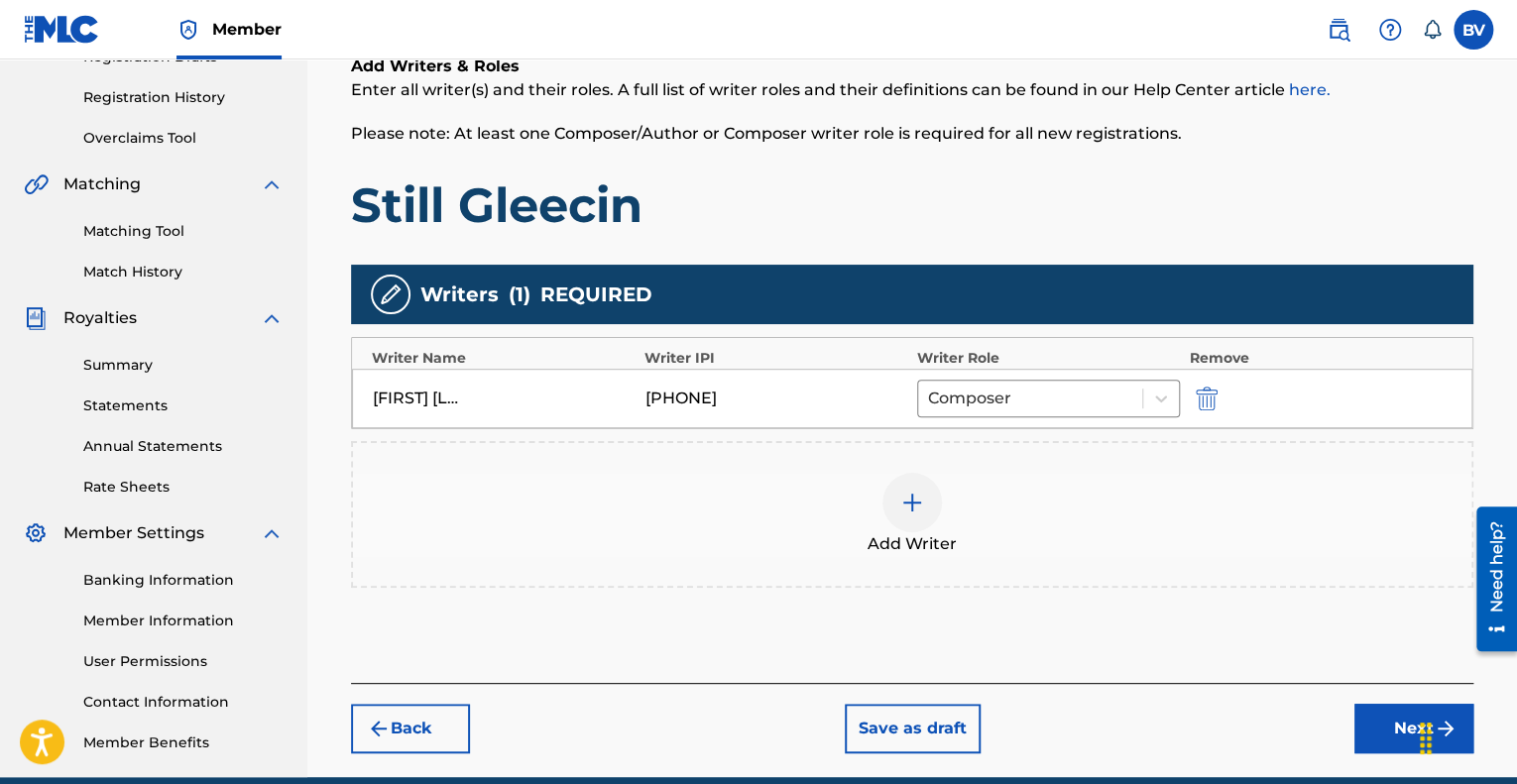 scroll, scrollTop: 444, scrollLeft: 0, axis: vertical 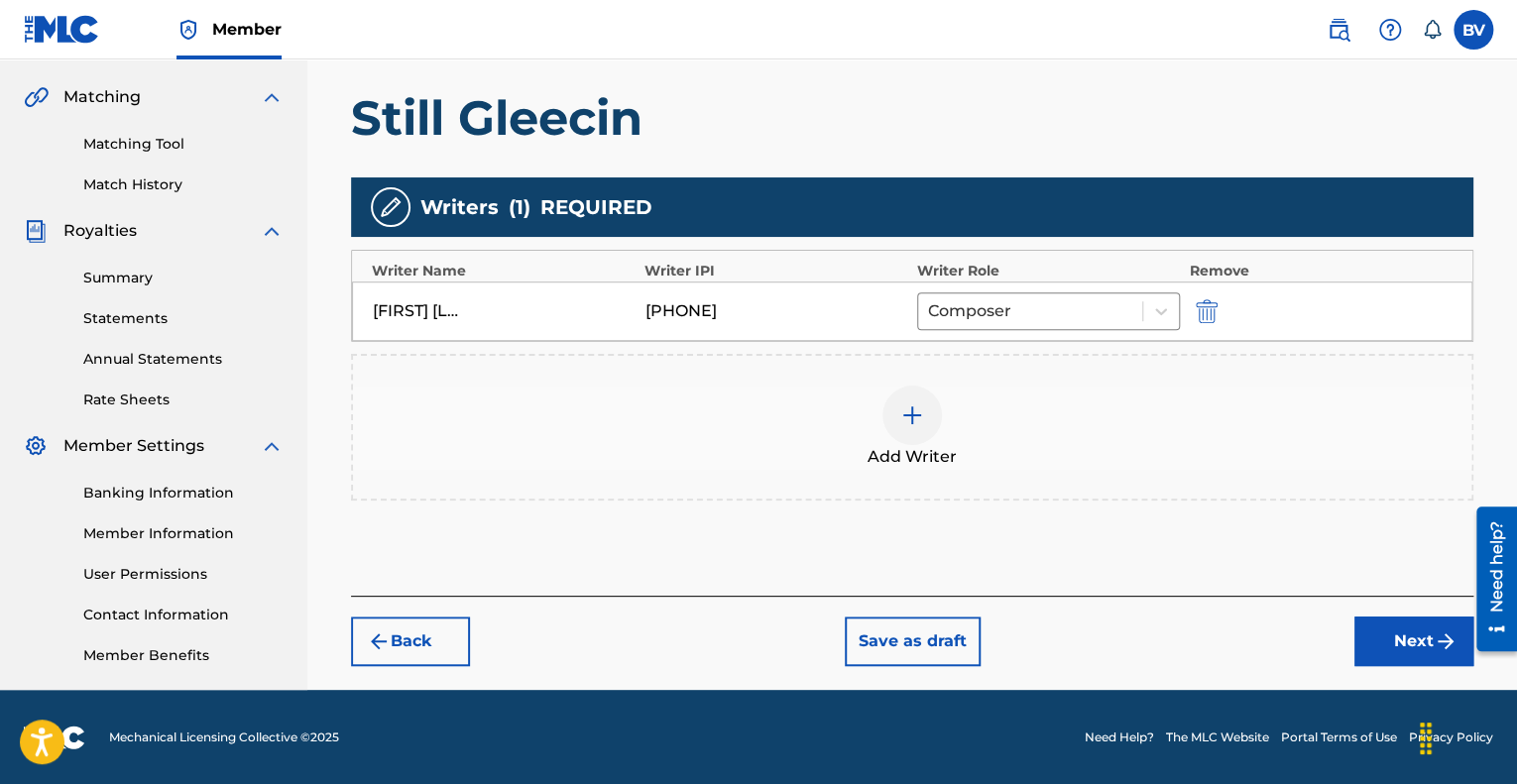 click on "Add Writer" at bounding box center (912, 457) 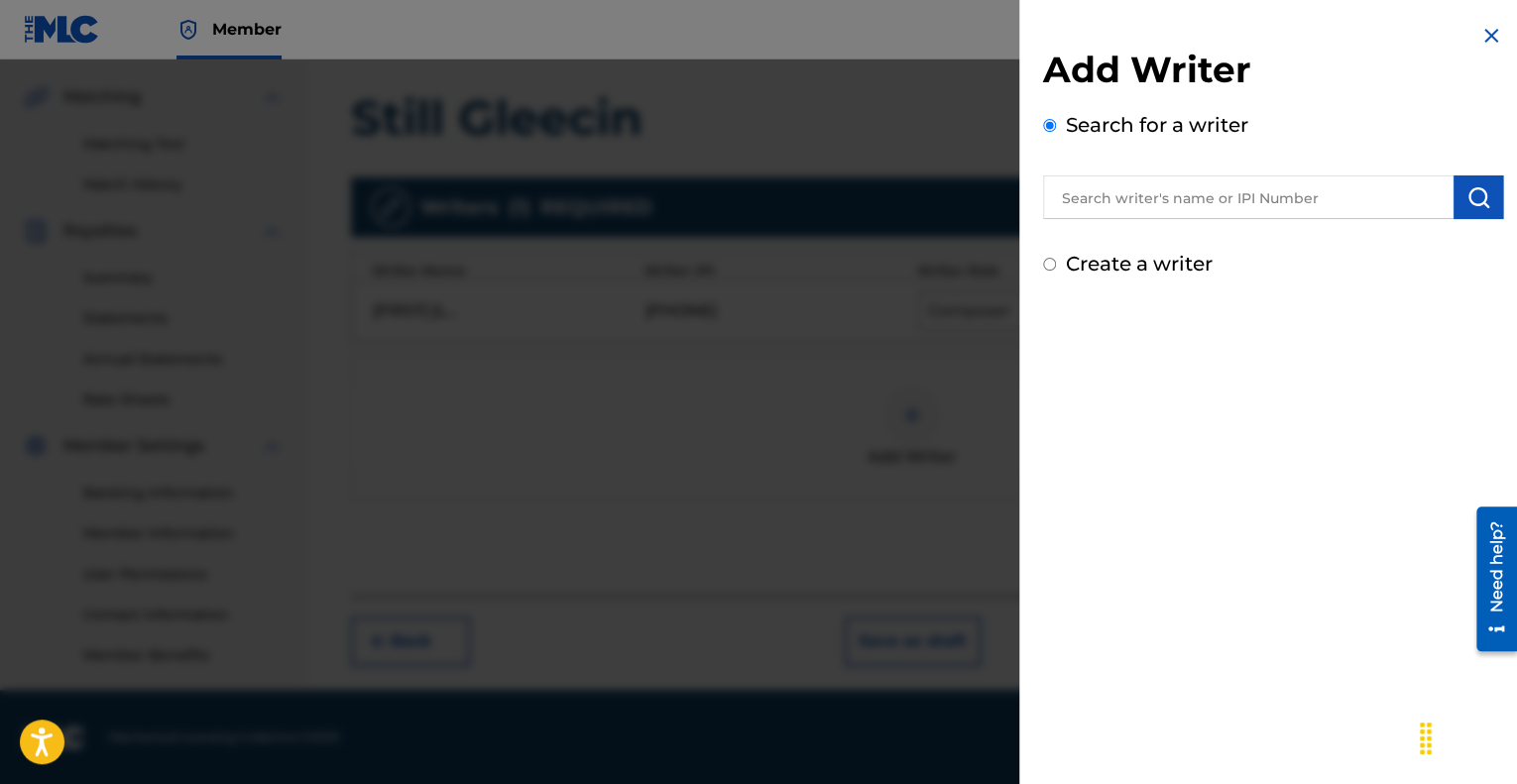 click on "Create a writer" at bounding box center [1139, 264] 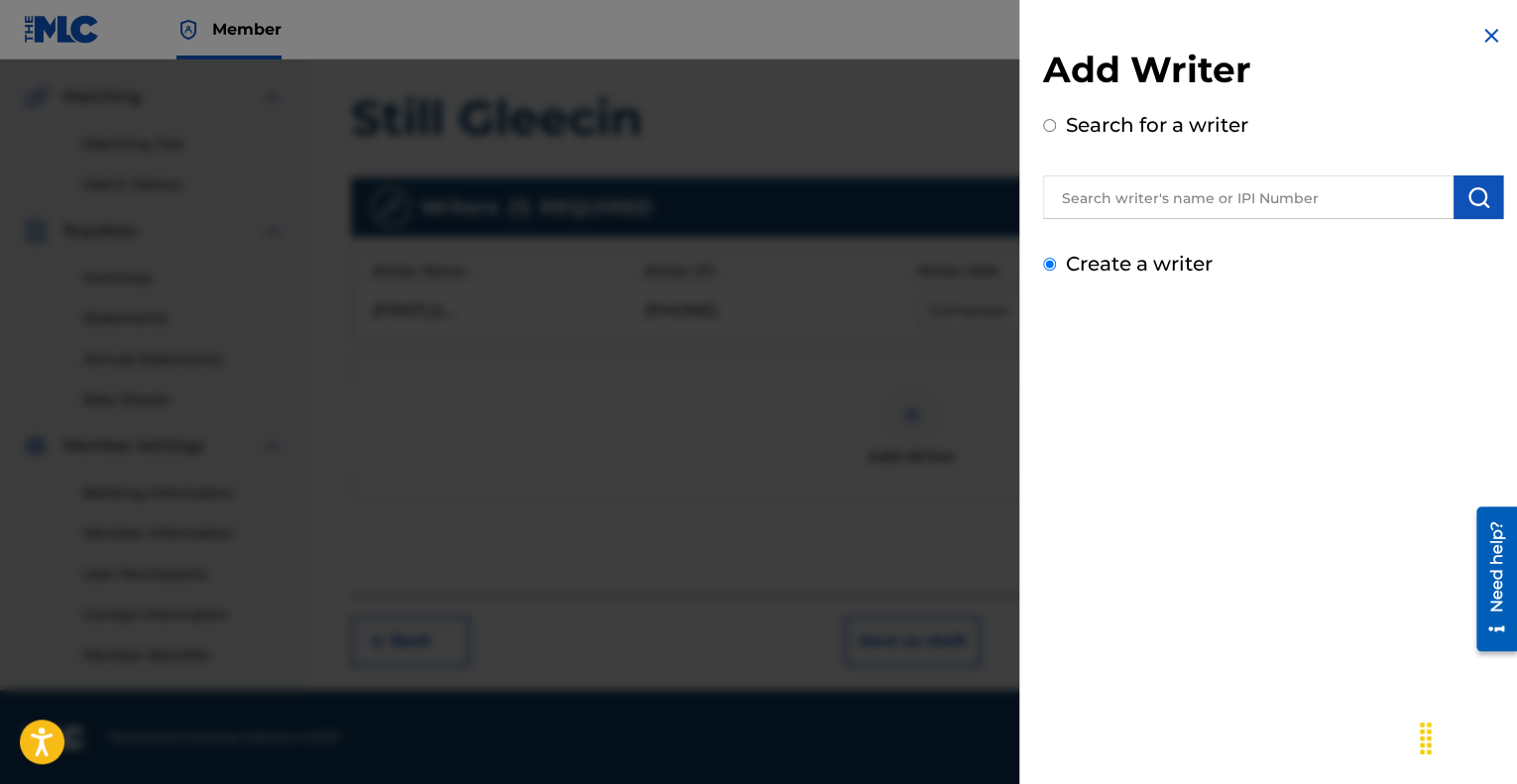 click on "Create a writer" at bounding box center [1049, 264] 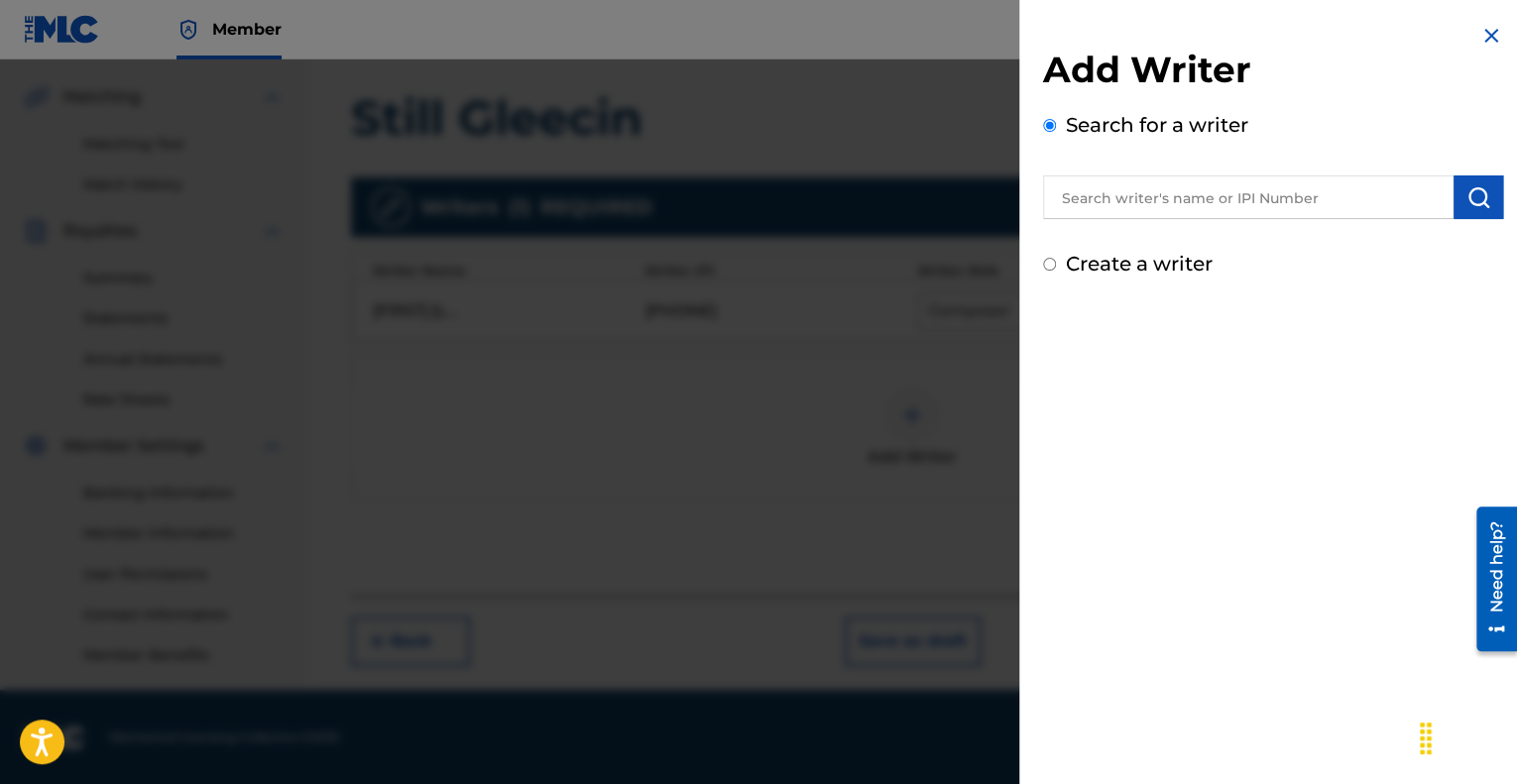 radio on "false" 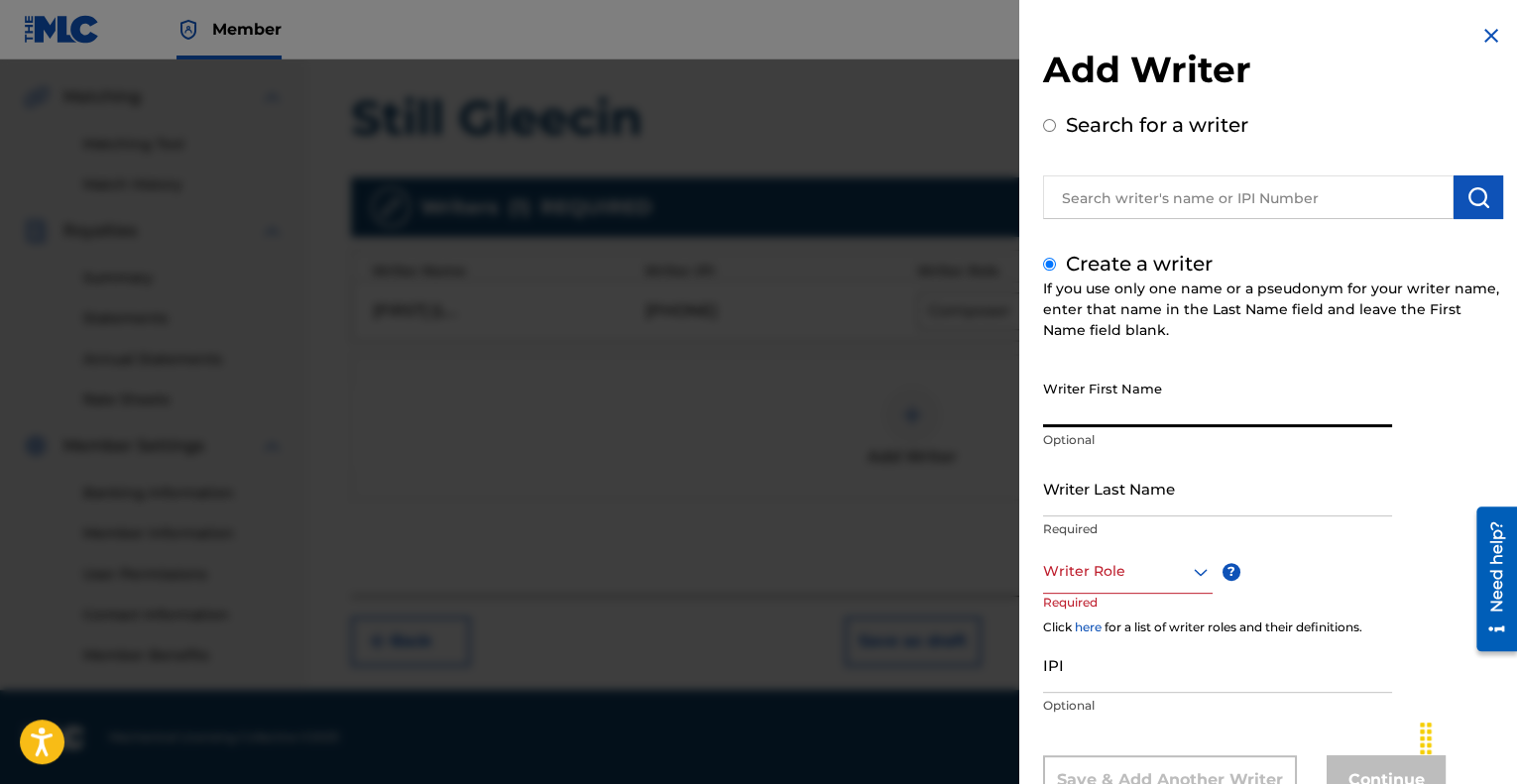 click on "Writer First Name" at bounding box center (1218, 398) 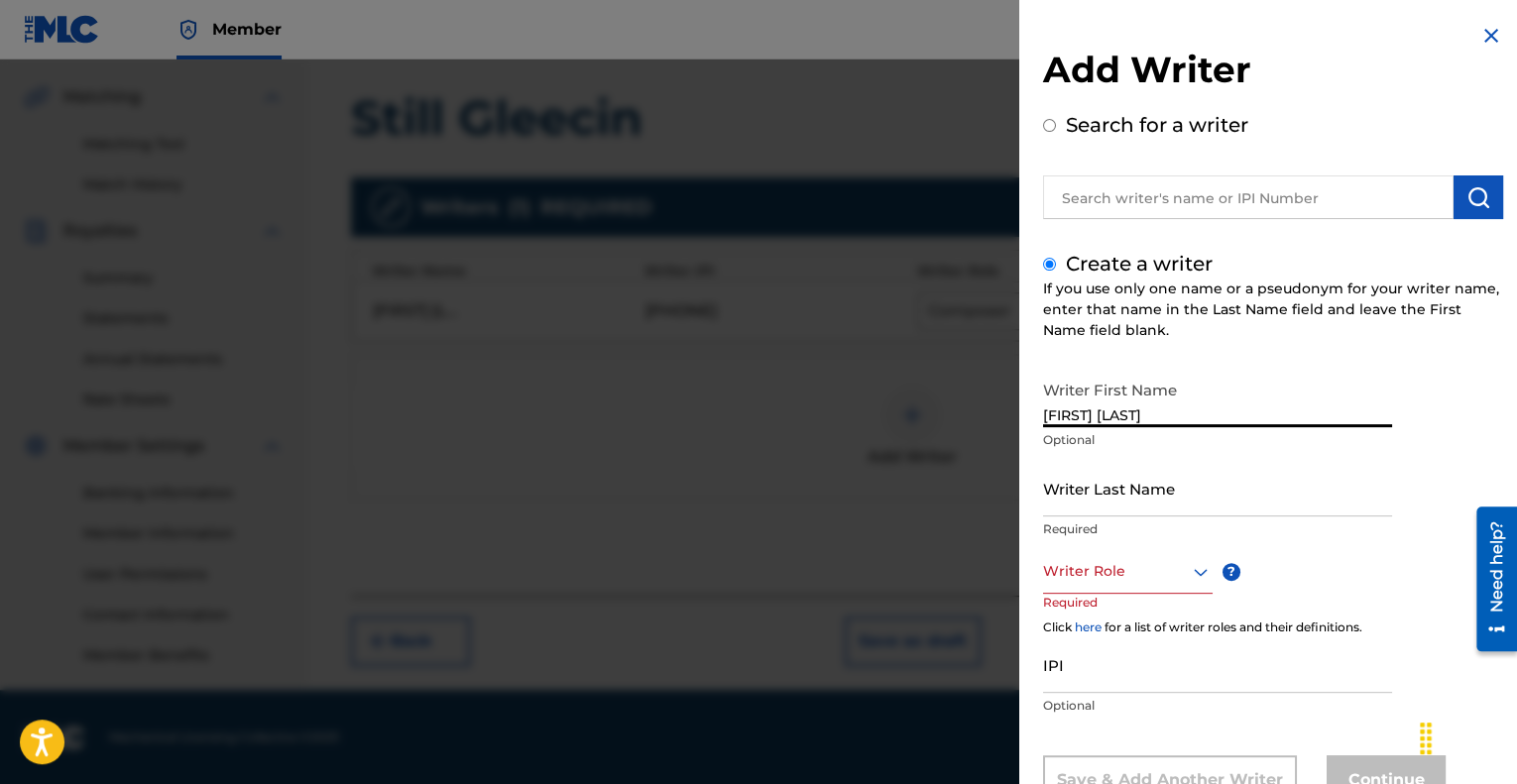 type on "[FIRST] [LAST]" 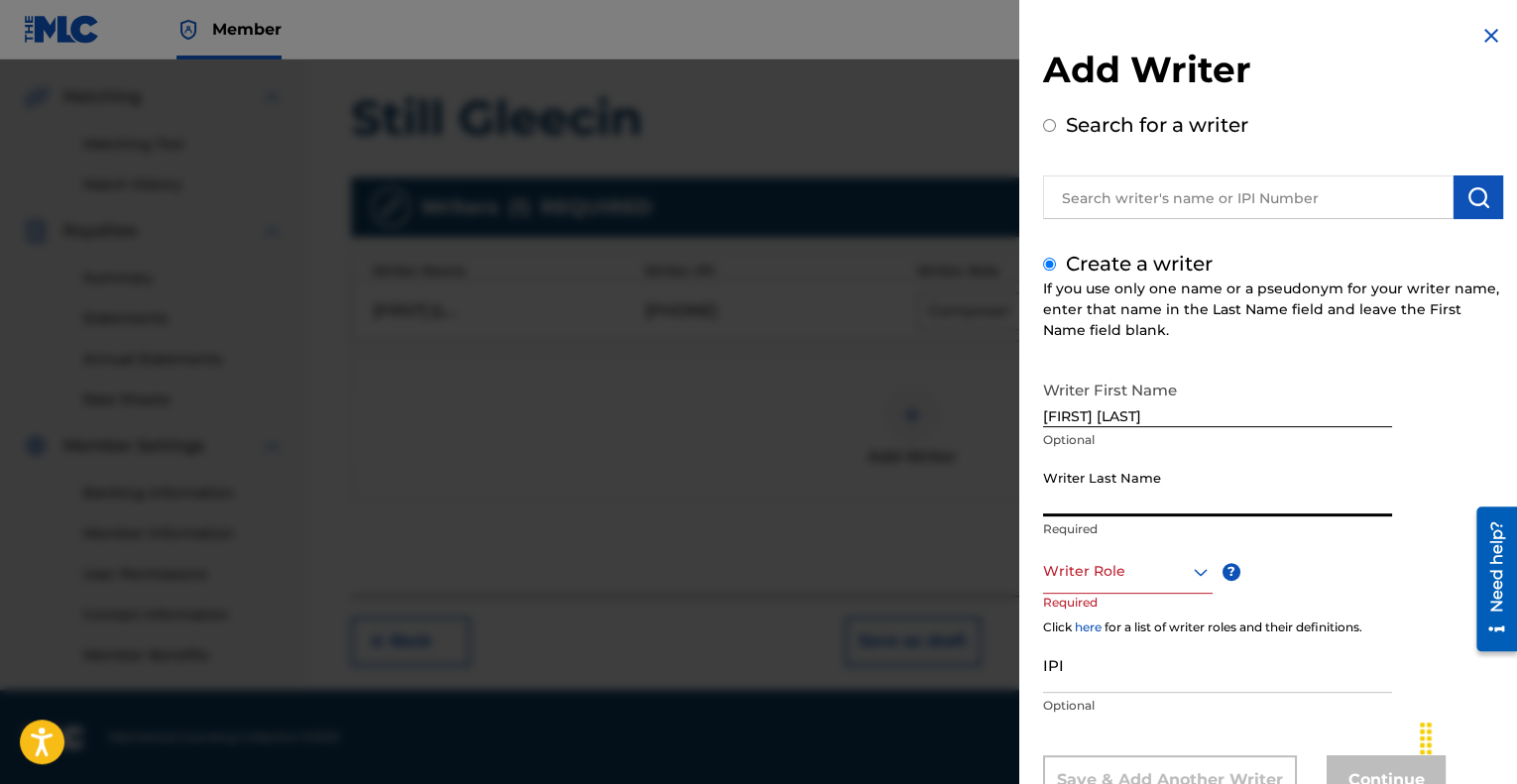 paste on "[FIRST] [LAST]" 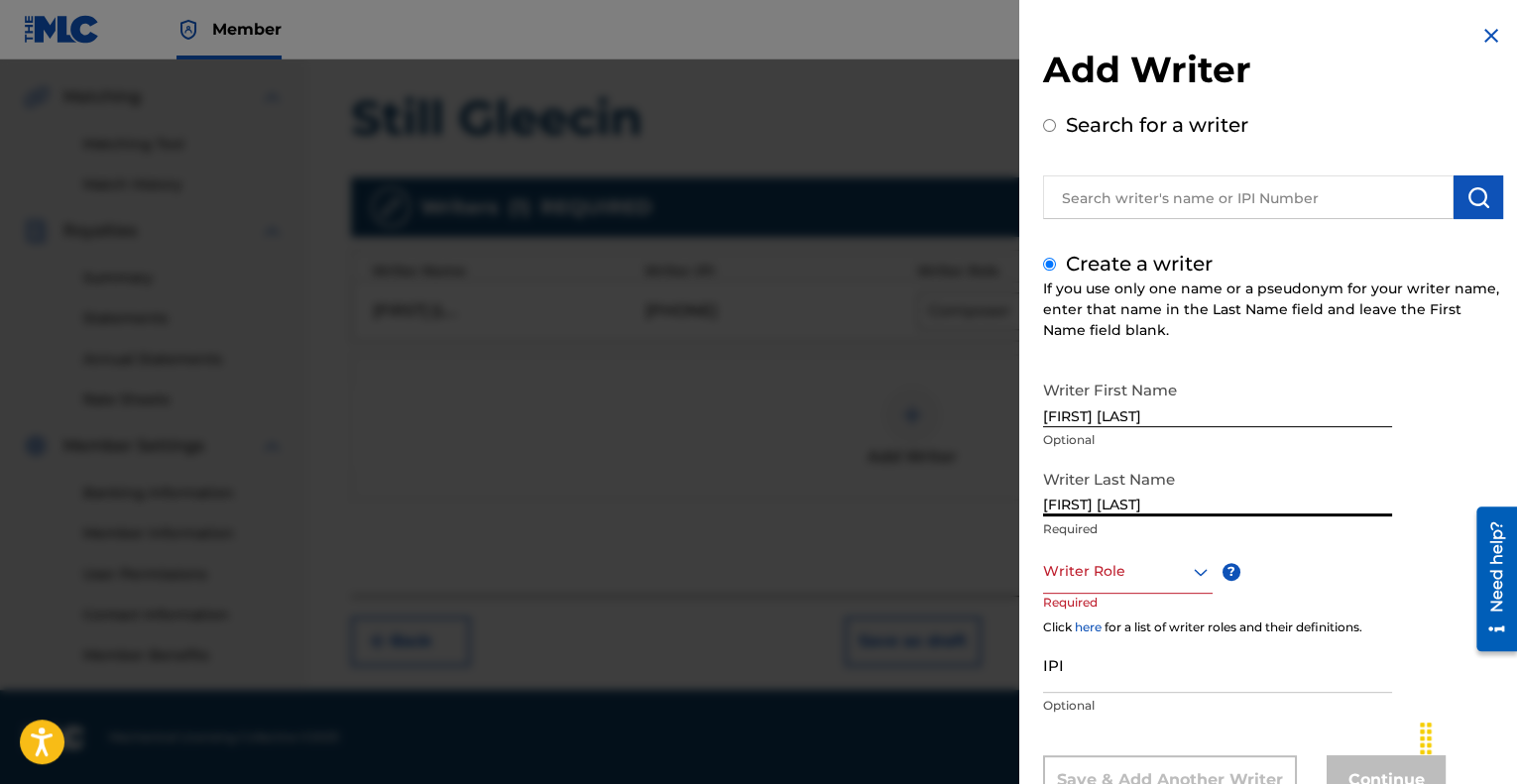drag, startPoint x: 1085, startPoint y: 509, endPoint x: 928, endPoint y: 582, distance: 173.14156 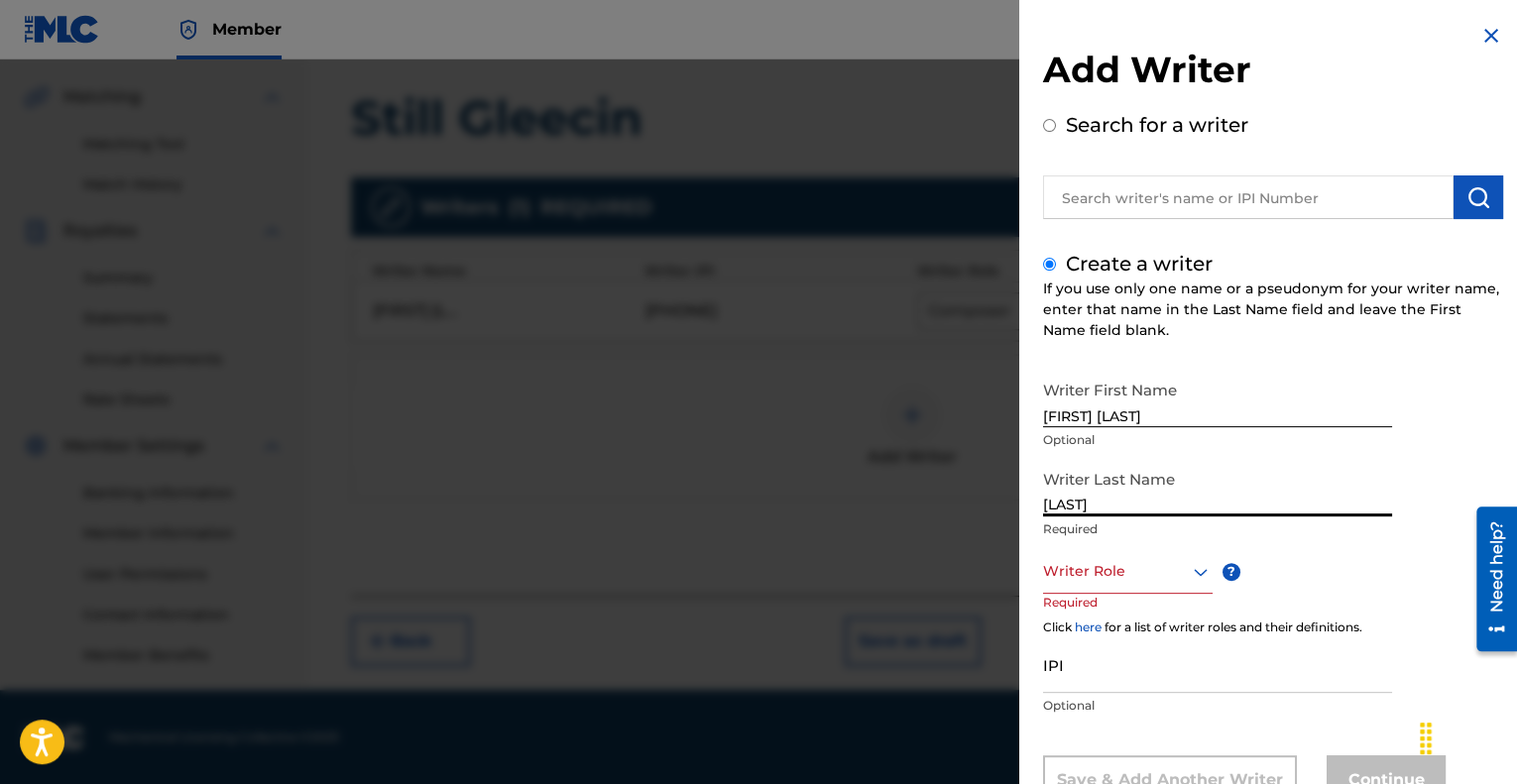 type on "[LAST]" 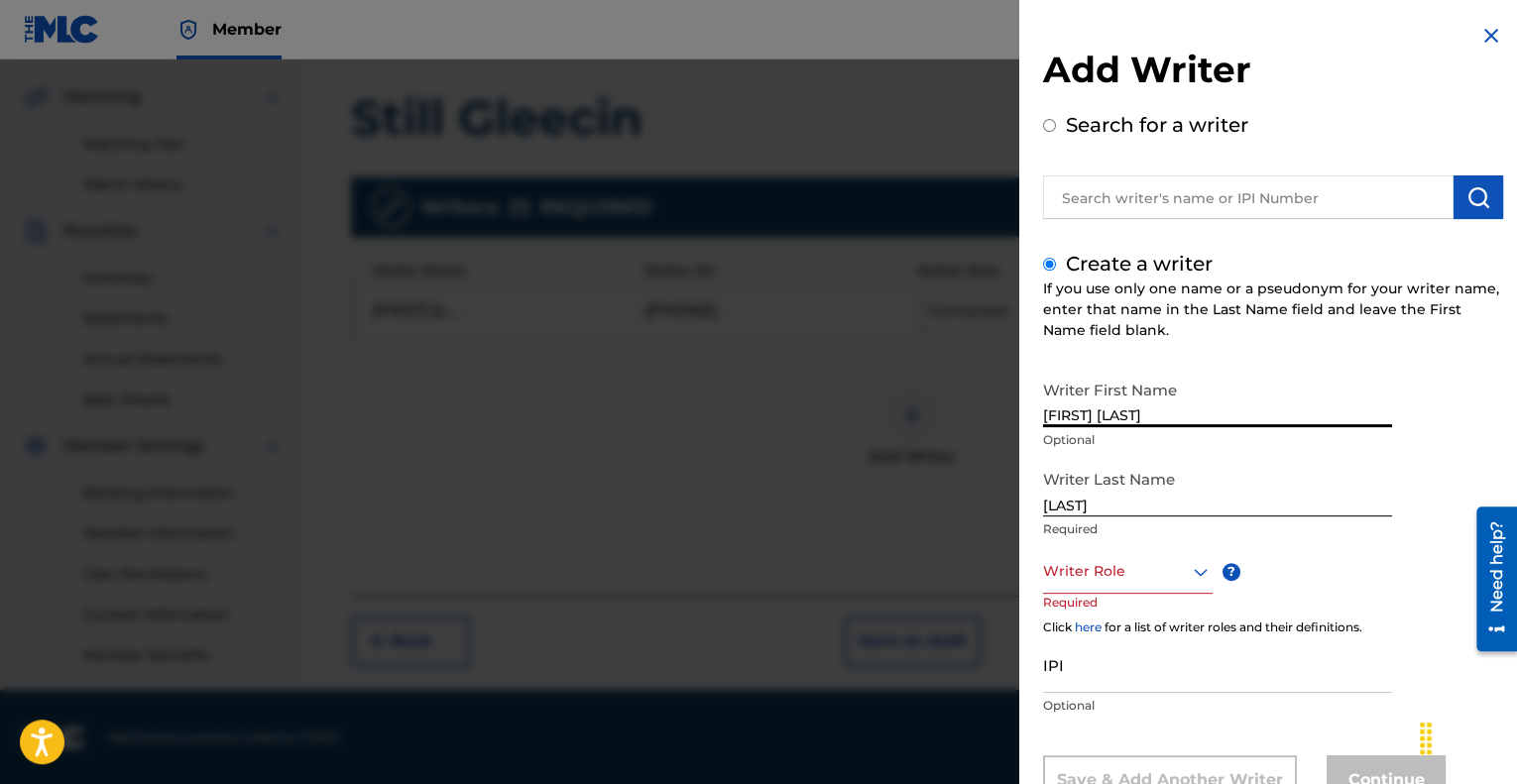 drag, startPoint x: 1206, startPoint y: 411, endPoint x: 904, endPoint y: 463, distance: 306.4441 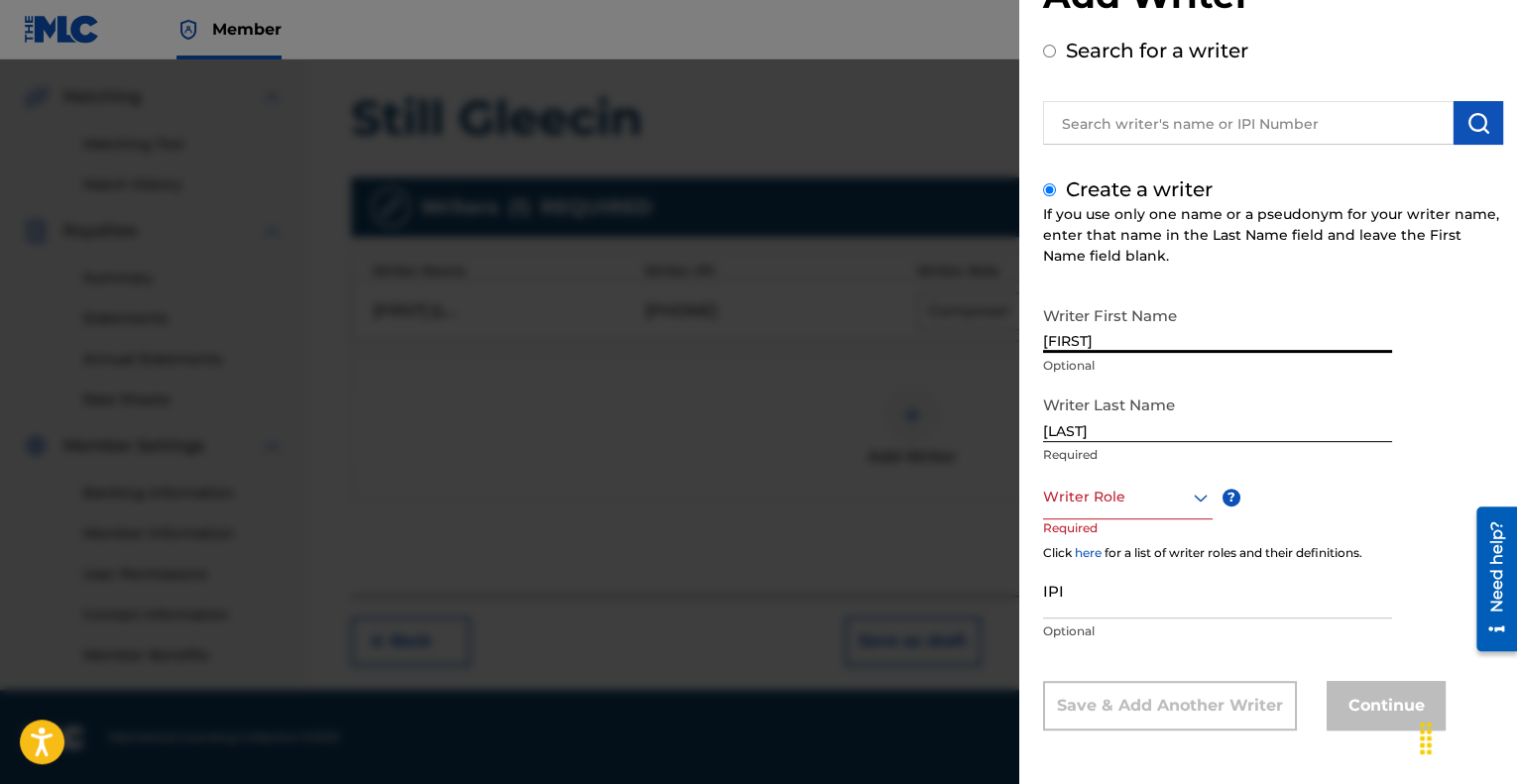 type on "[FIRST]" 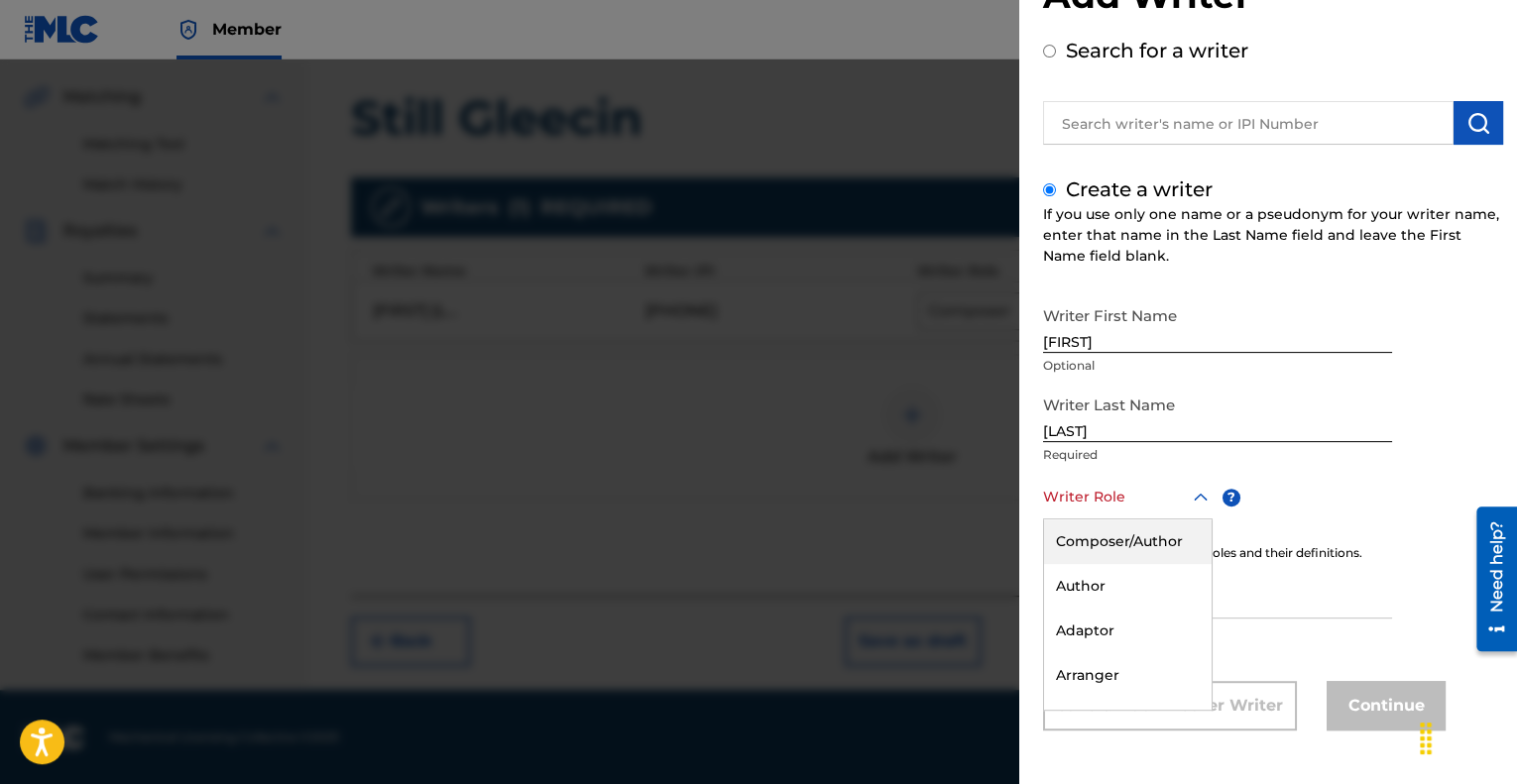 scroll, scrollTop: 74, scrollLeft: 0, axis: vertical 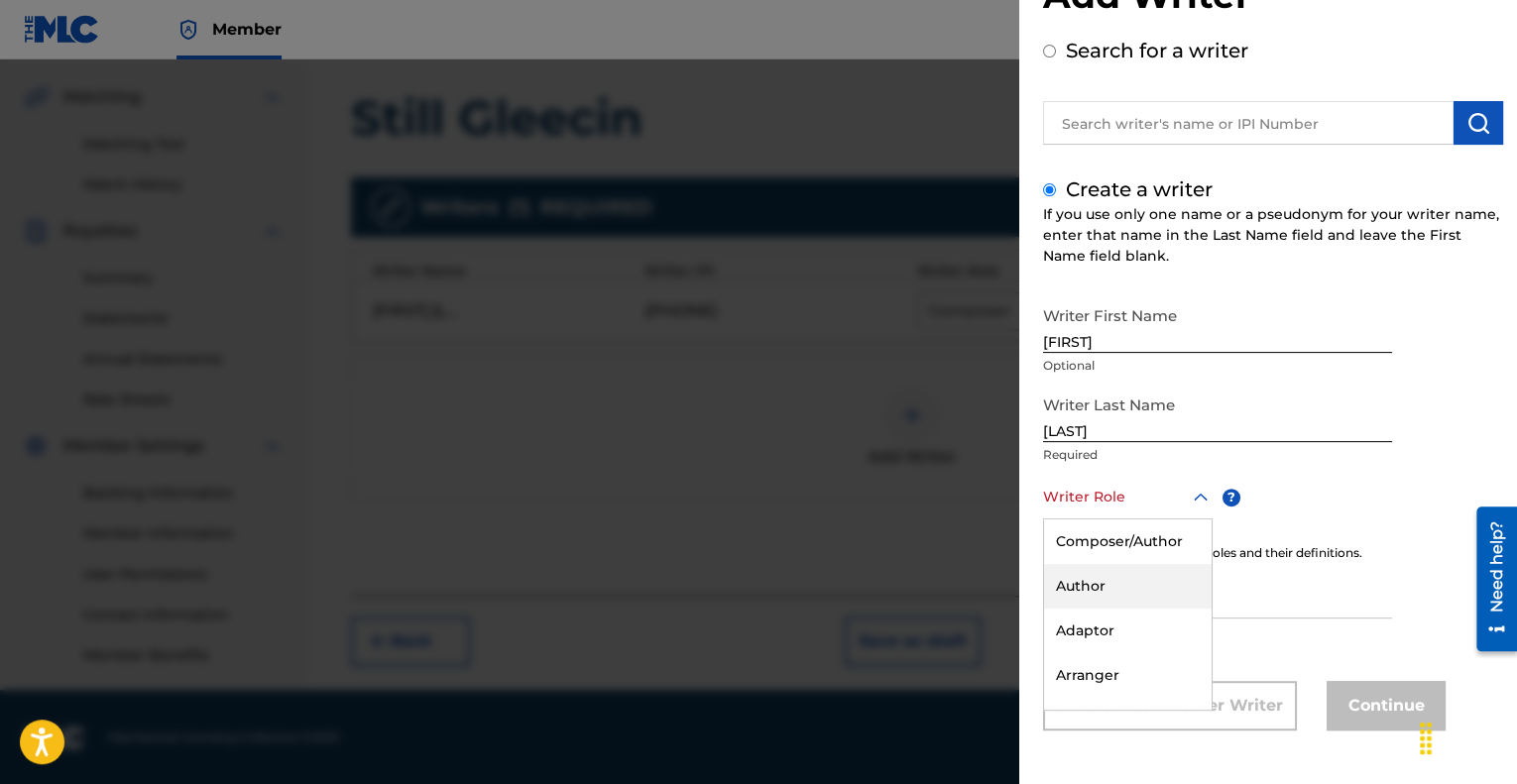 click on "Author" at bounding box center (1127, 586) 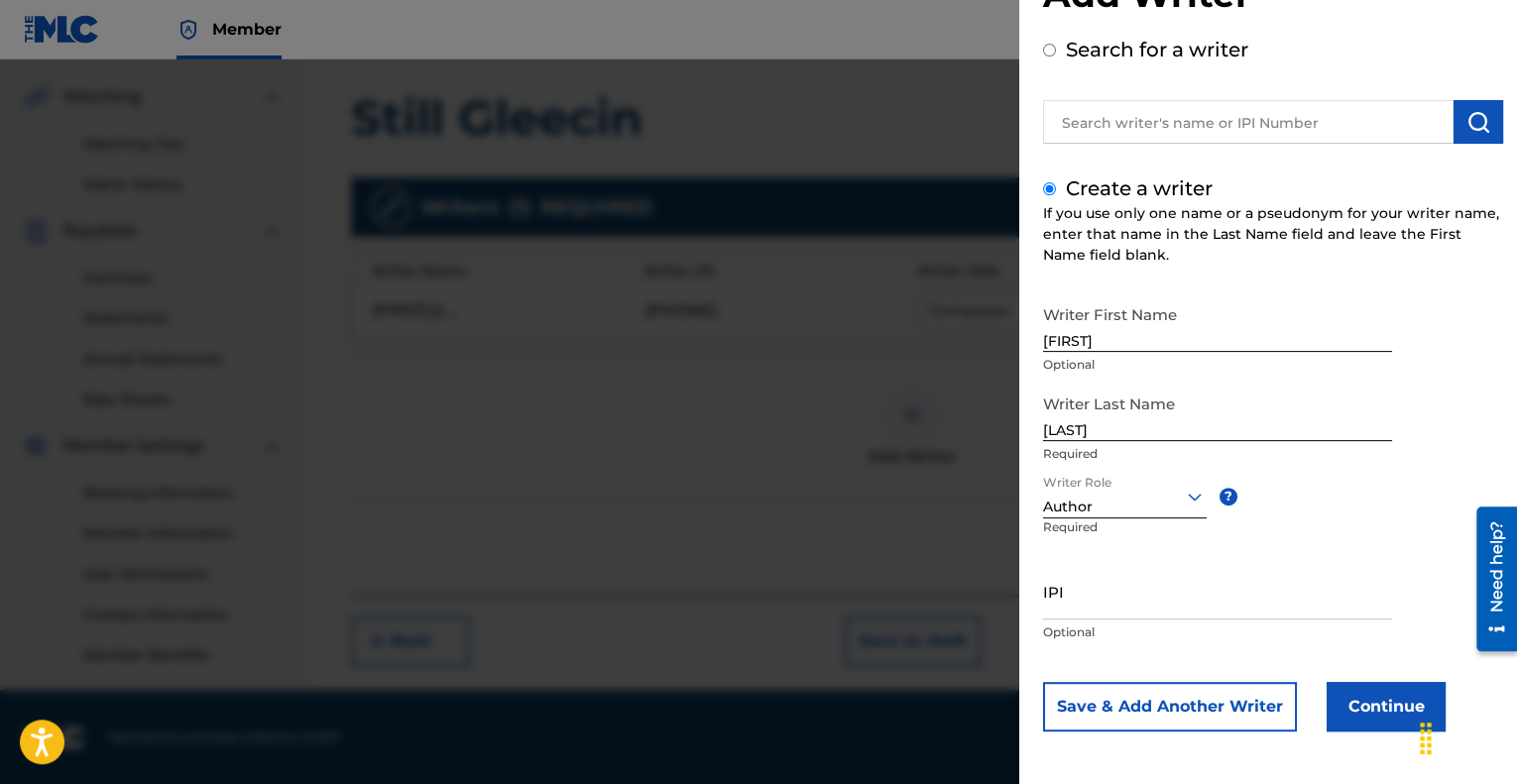 click on "IPI" at bounding box center [1218, 591] 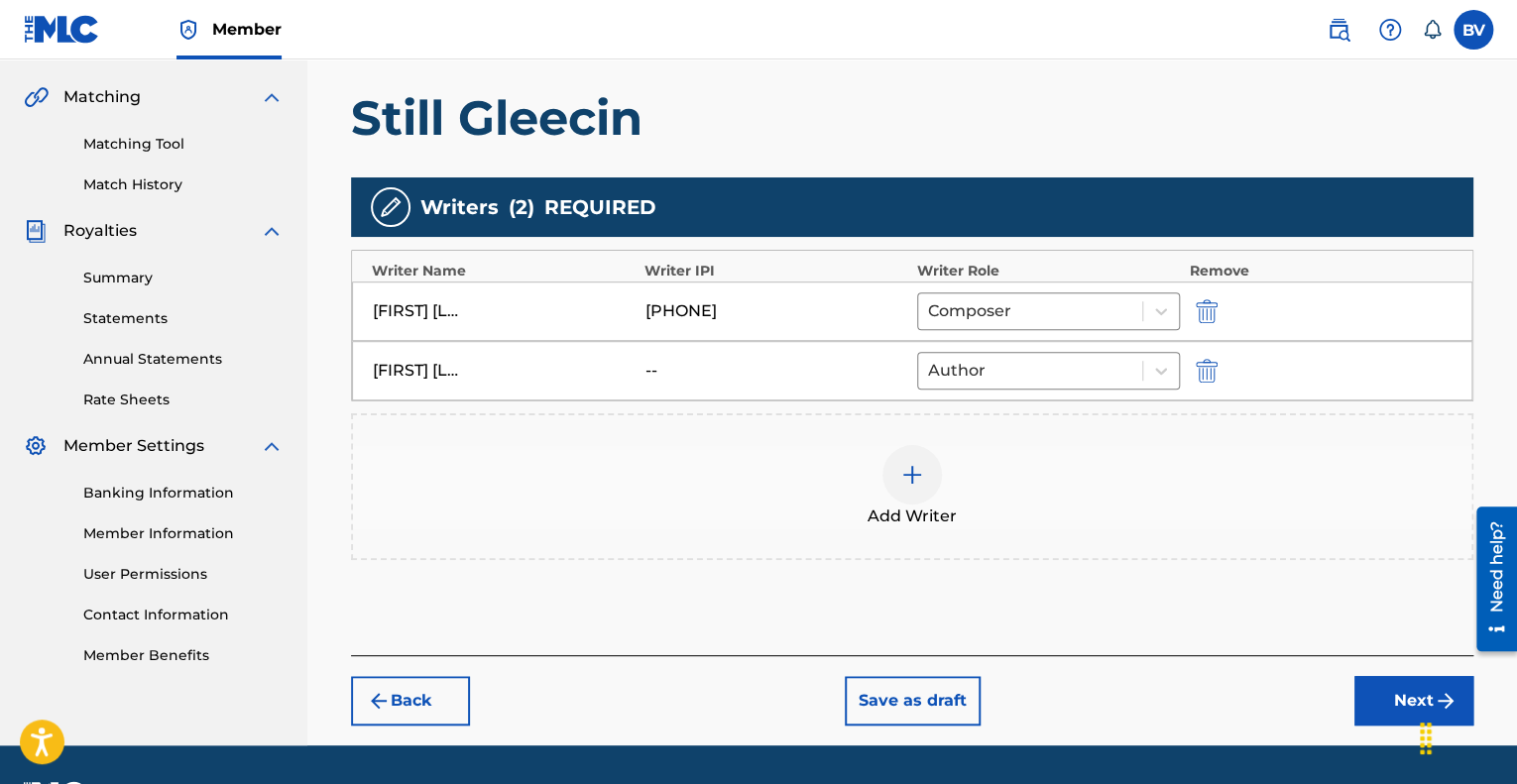 click on "Next" at bounding box center [1414, 701] 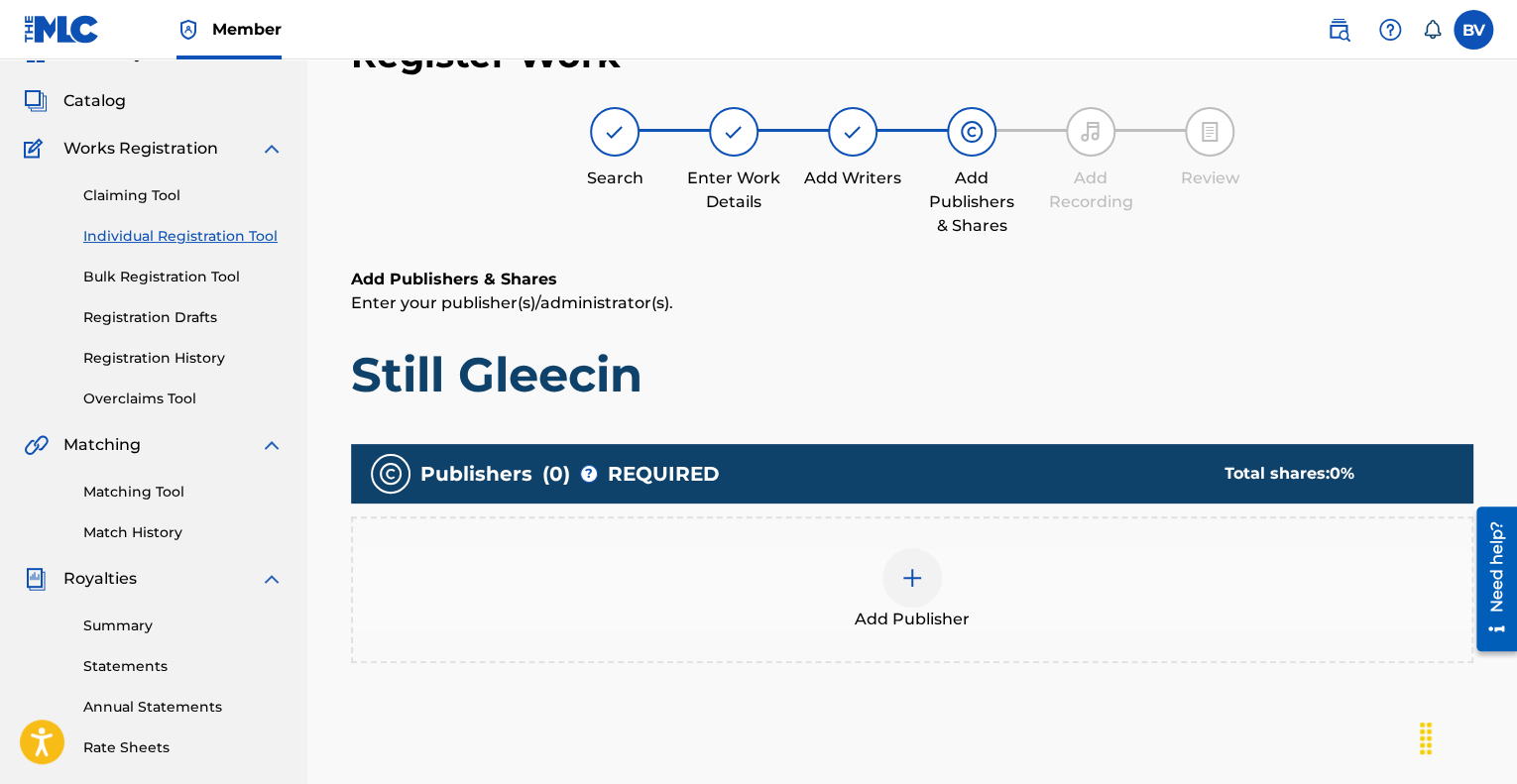 scroll, scrollTop: 89, scrollLeft: 0, axis: vertical 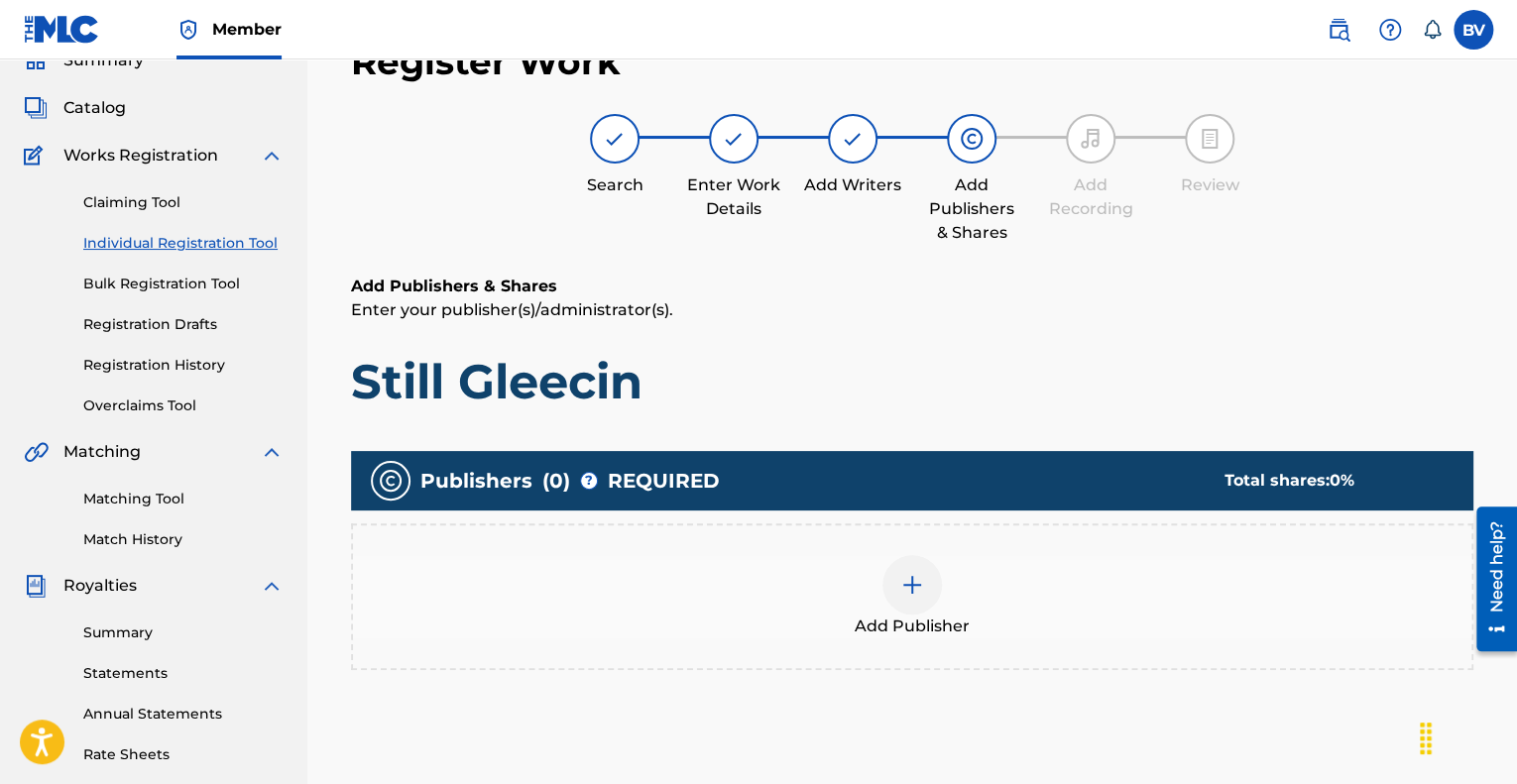 click on "Add Publisher" at bounding box center [912, 597] 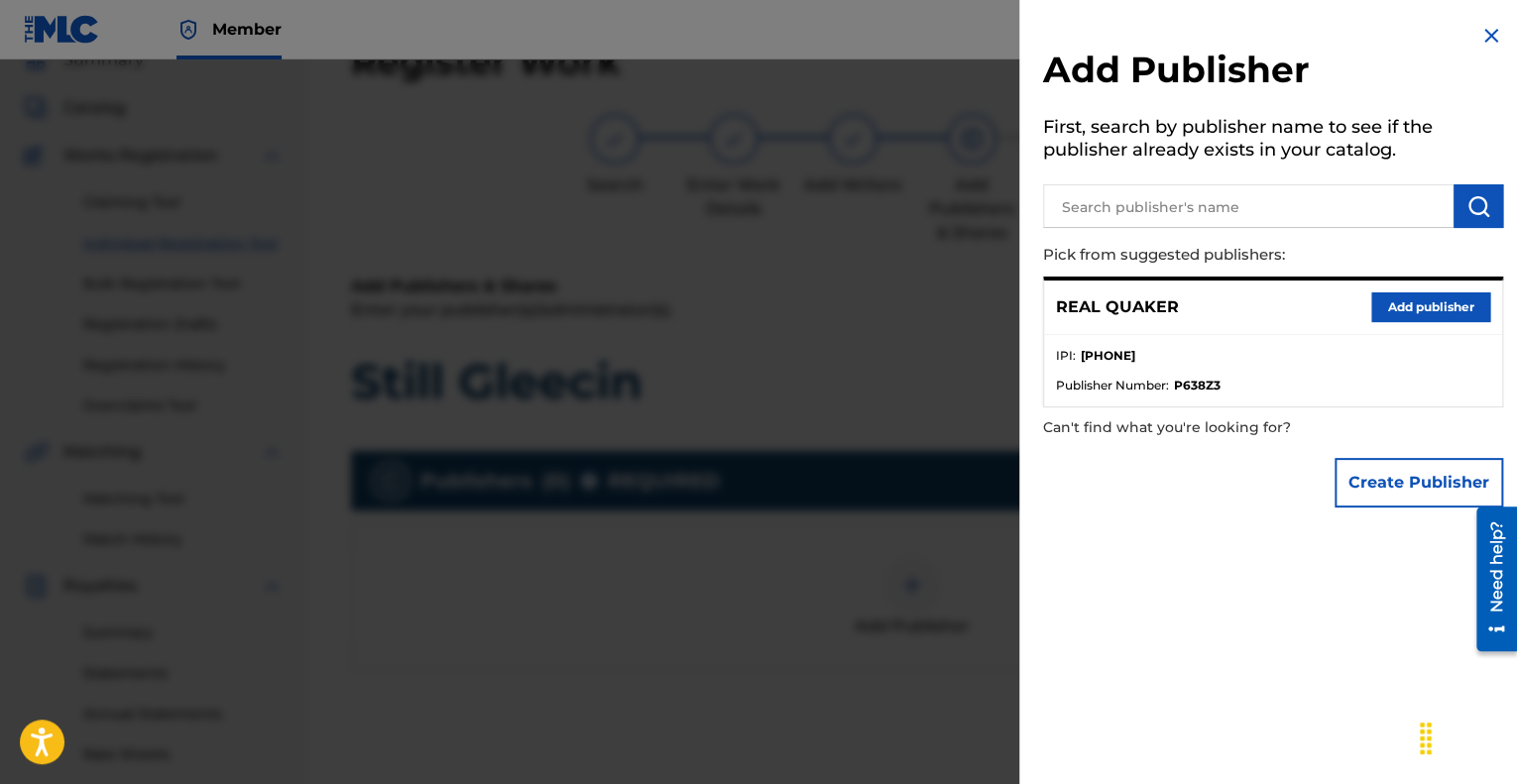 click on "Add publisher" at bounding box center (1431, 307) 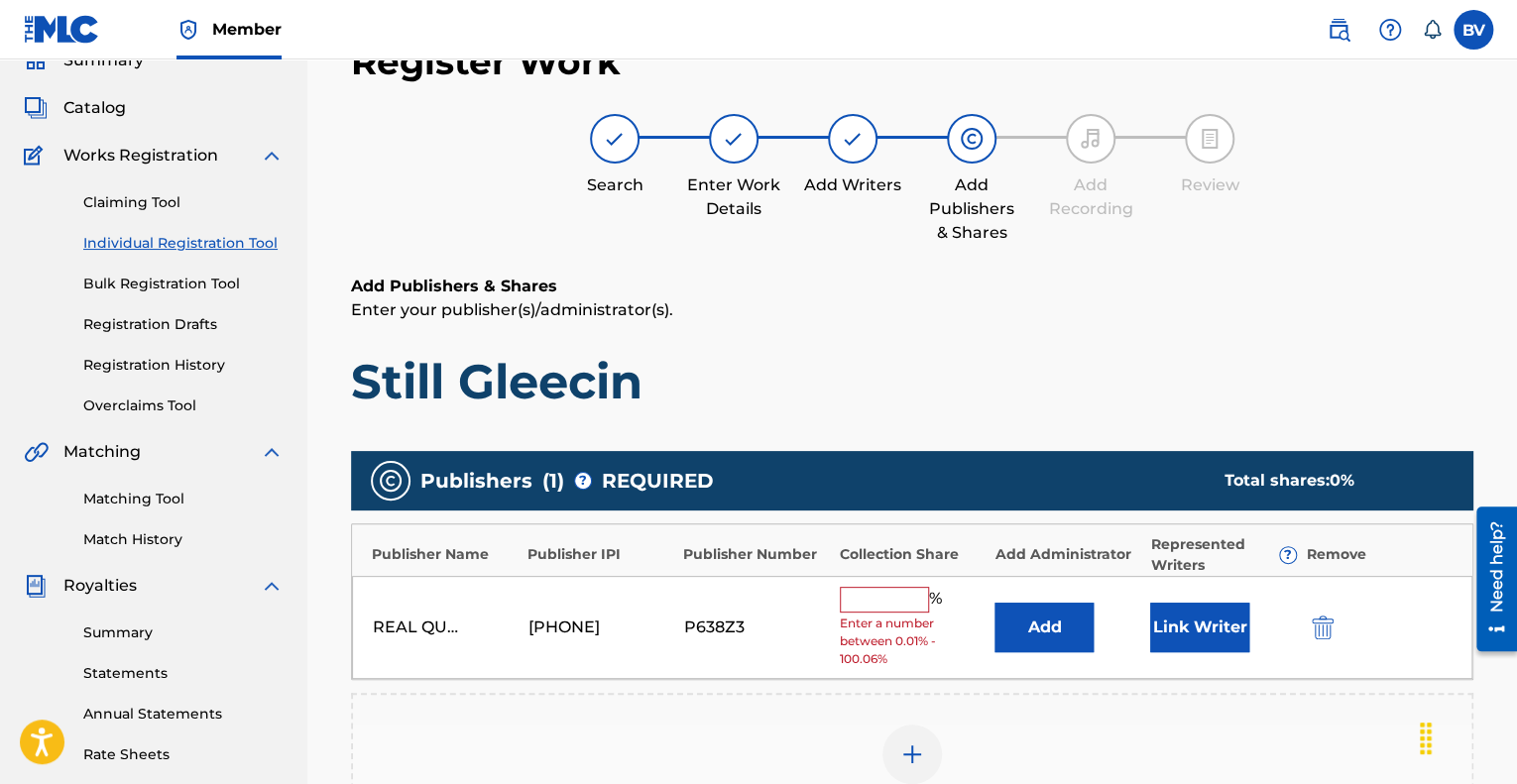 click at bounding box center [884, 600] 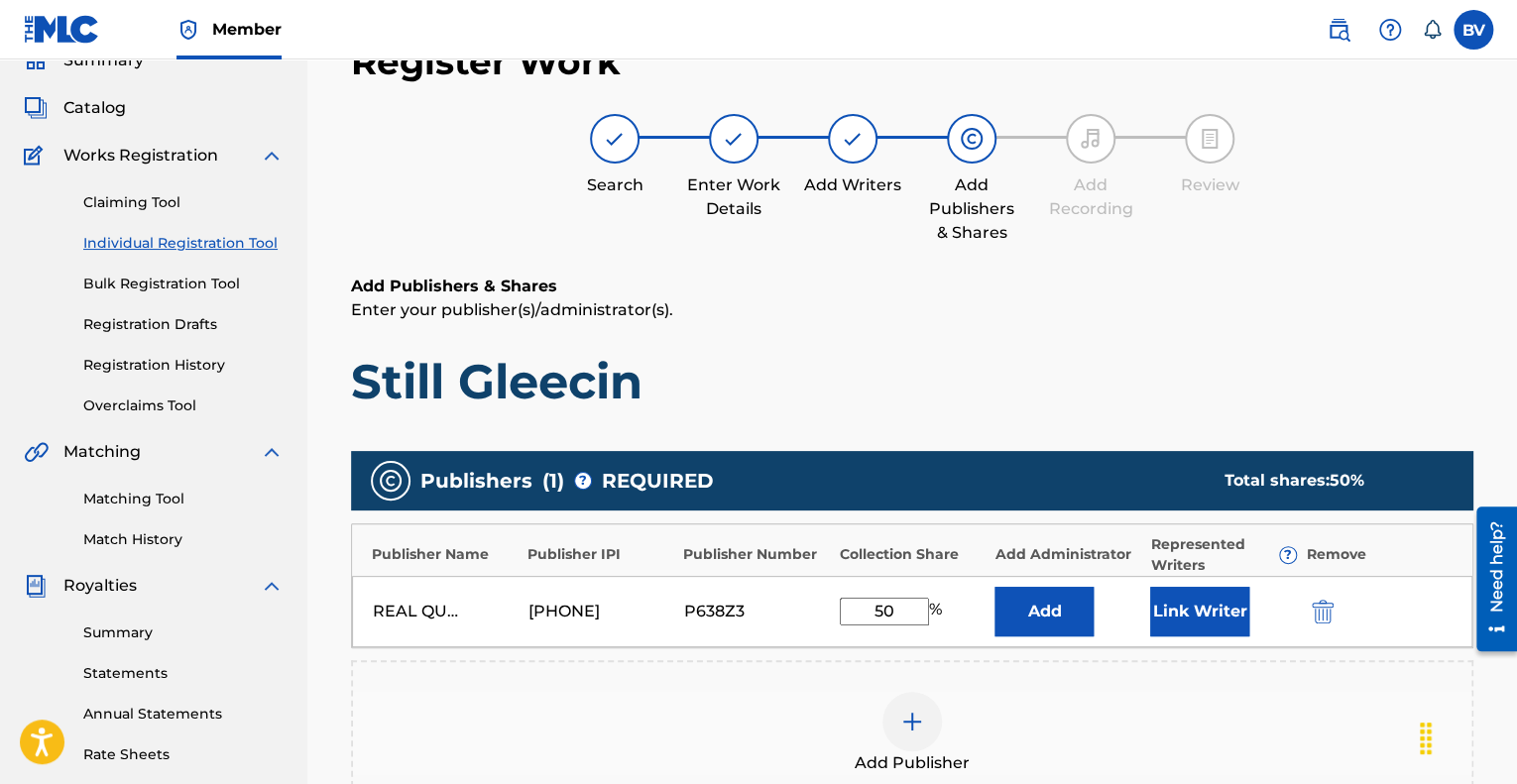 type on "50" 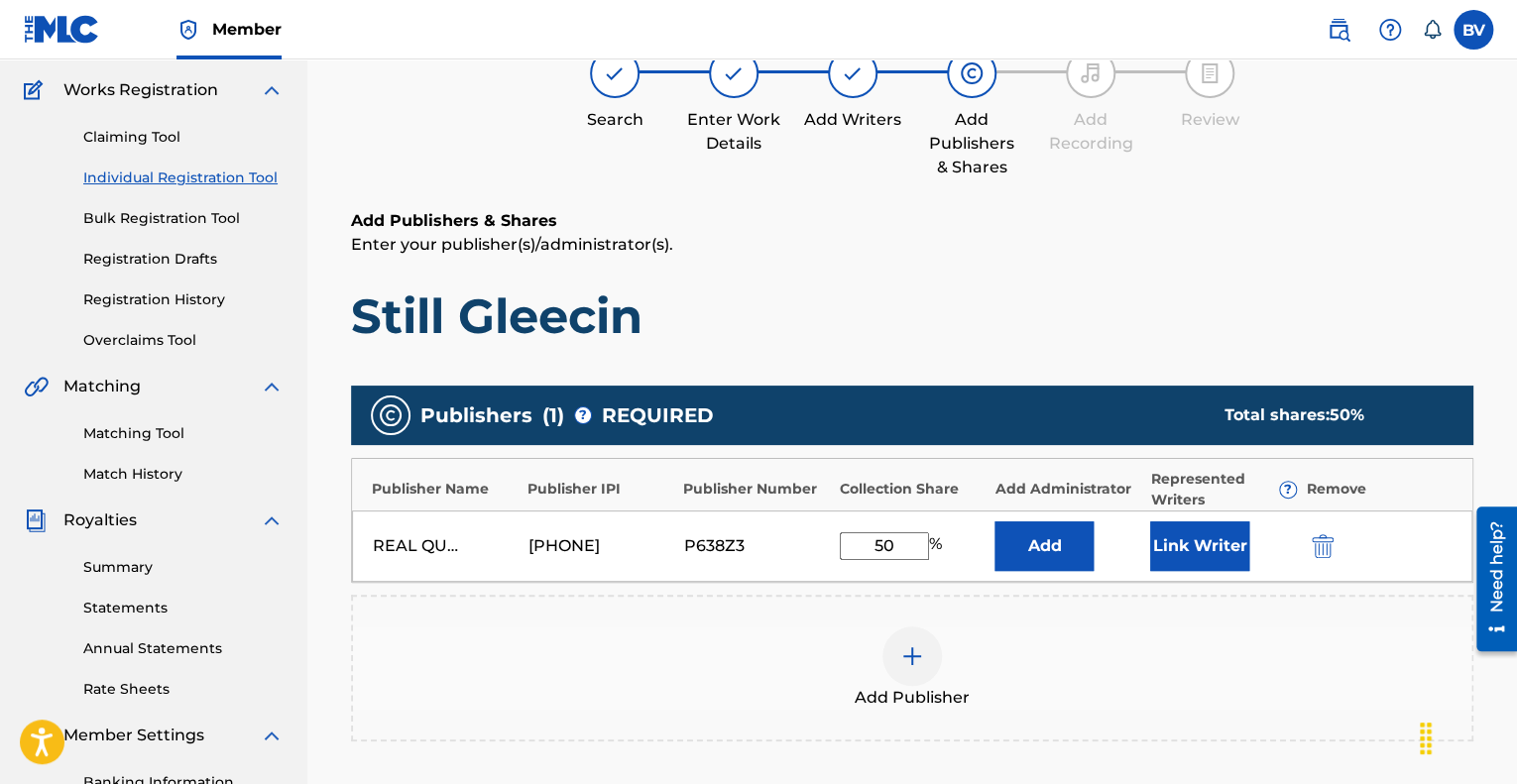 scroll, scrollTop: 188, scrollLeft: 0, axis: vertical 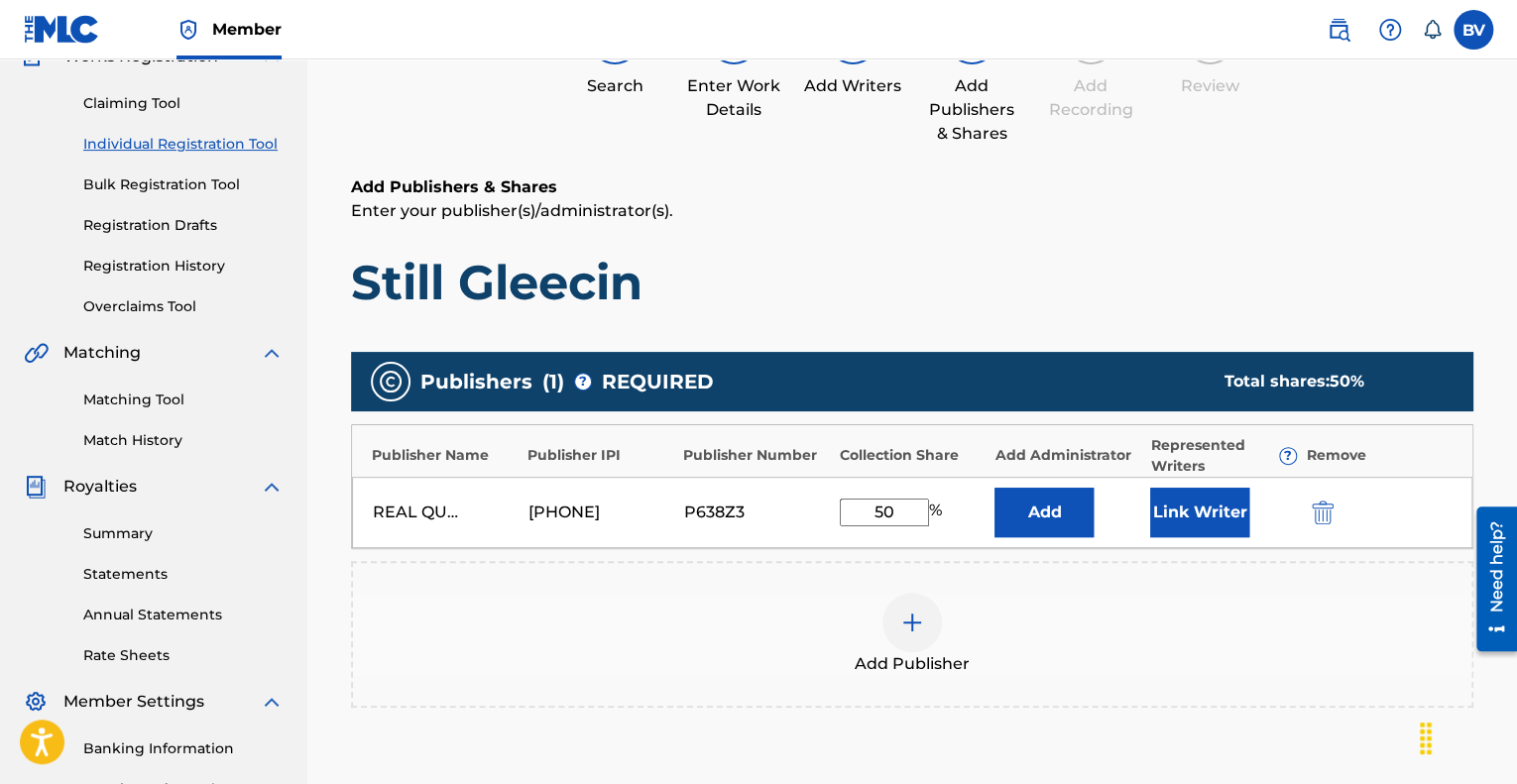 click on "Link Writer" at bounding box center [1200, 512] 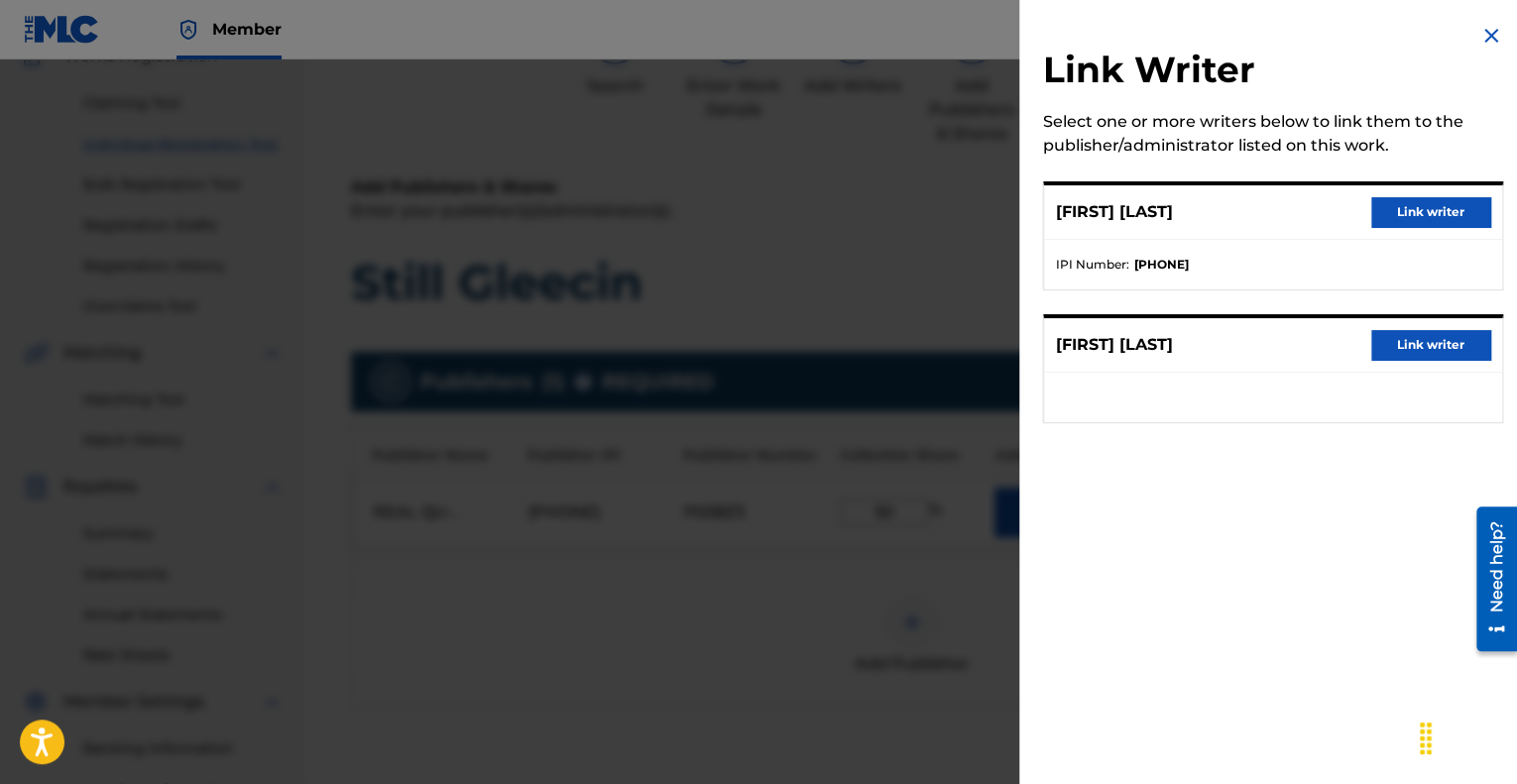 click on "Link writer" at bounding box center (1431, 345) 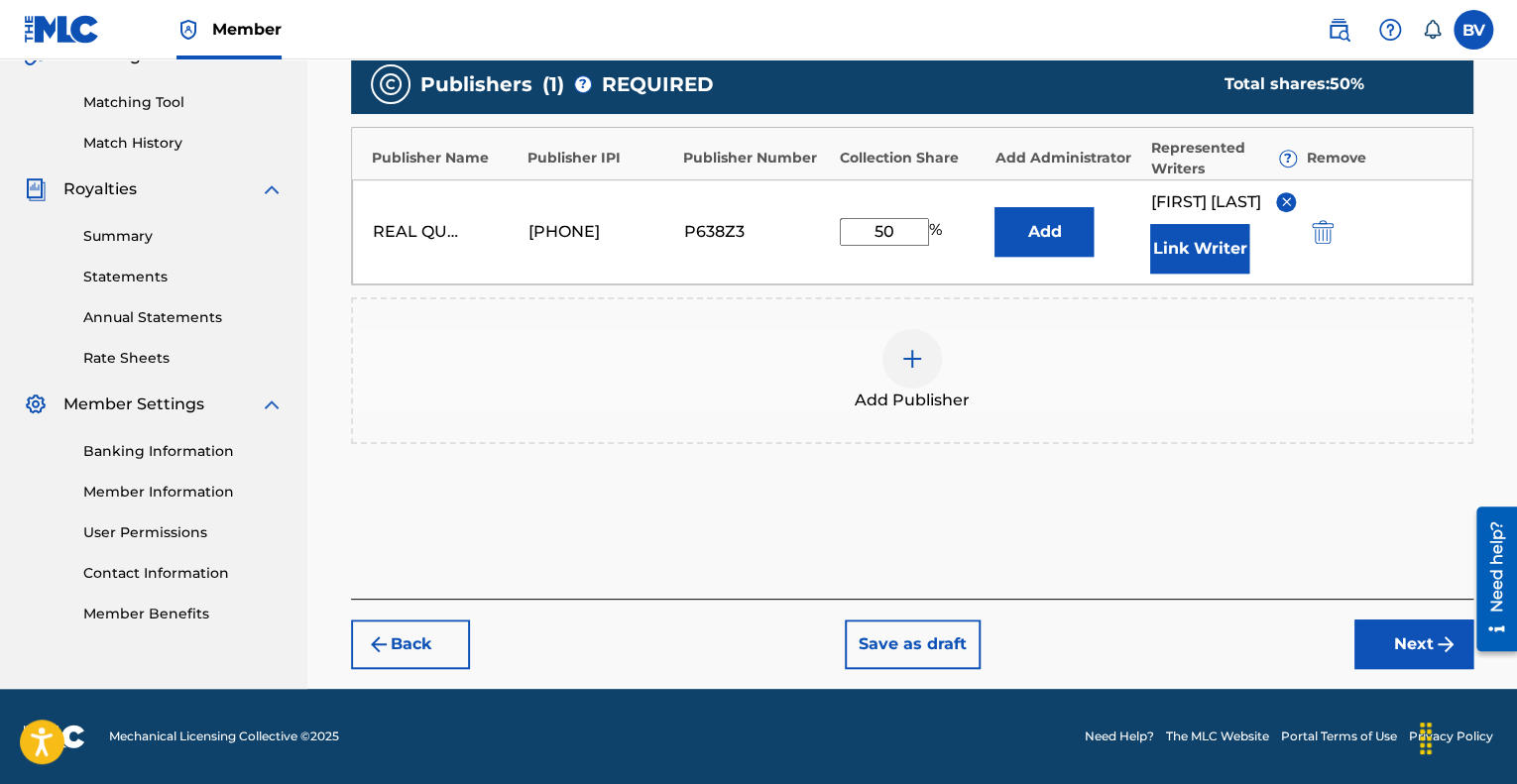 click on "Next" at bounding box center (1414, 644) 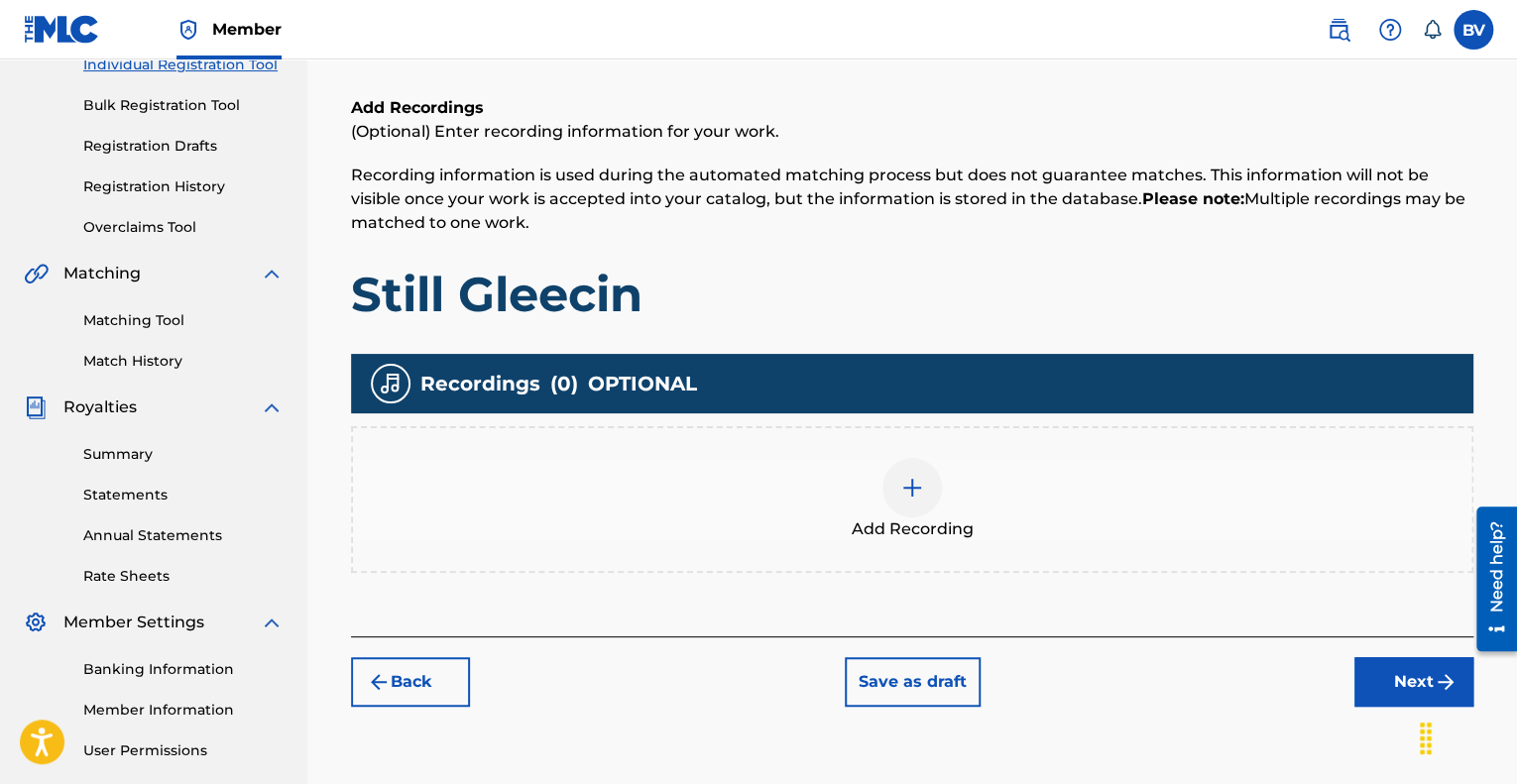 scroll, scrollTop: 287, scrollLeft: 0, axis: vertical 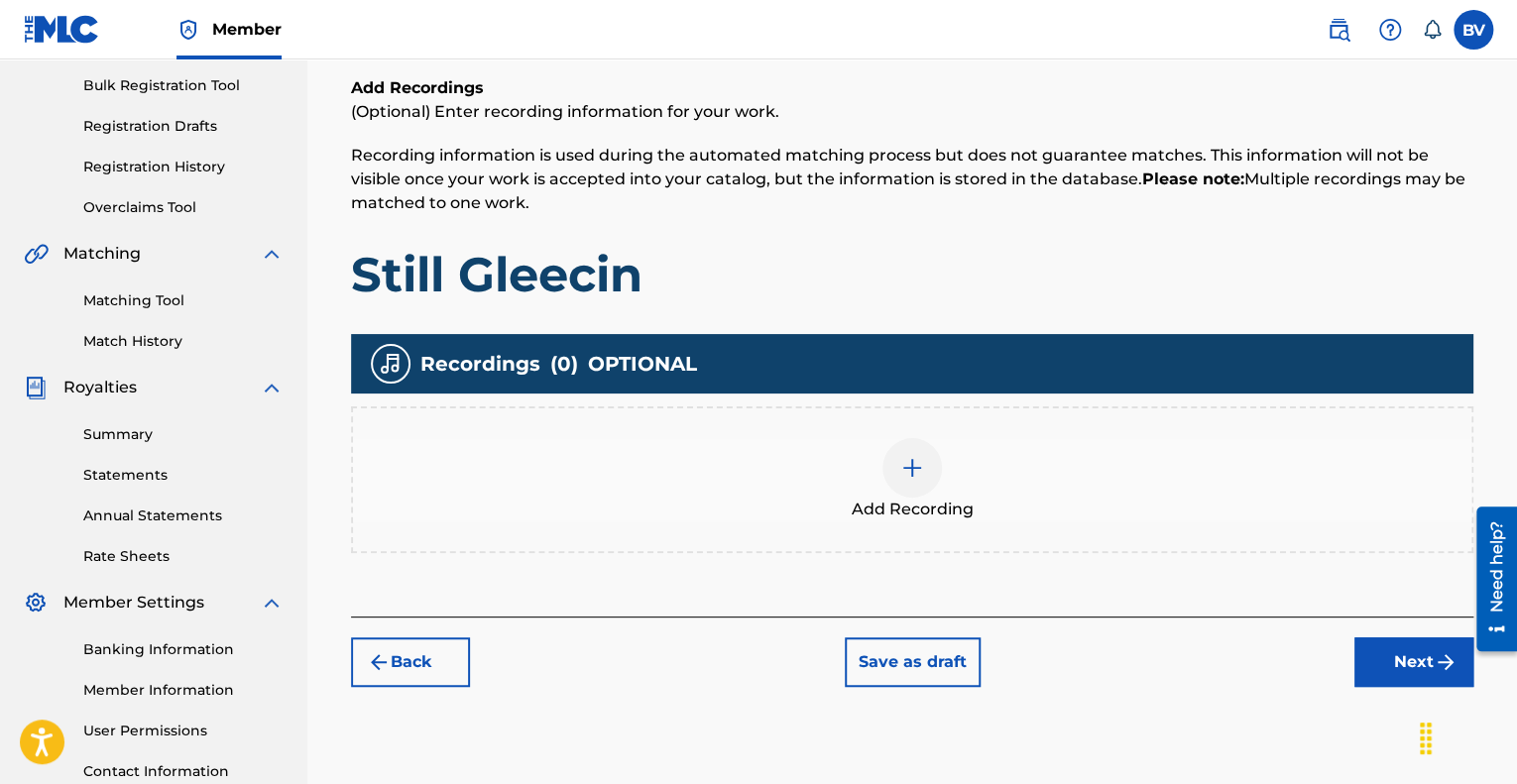 click on "Add Recording" at bounding box center [912, 480] 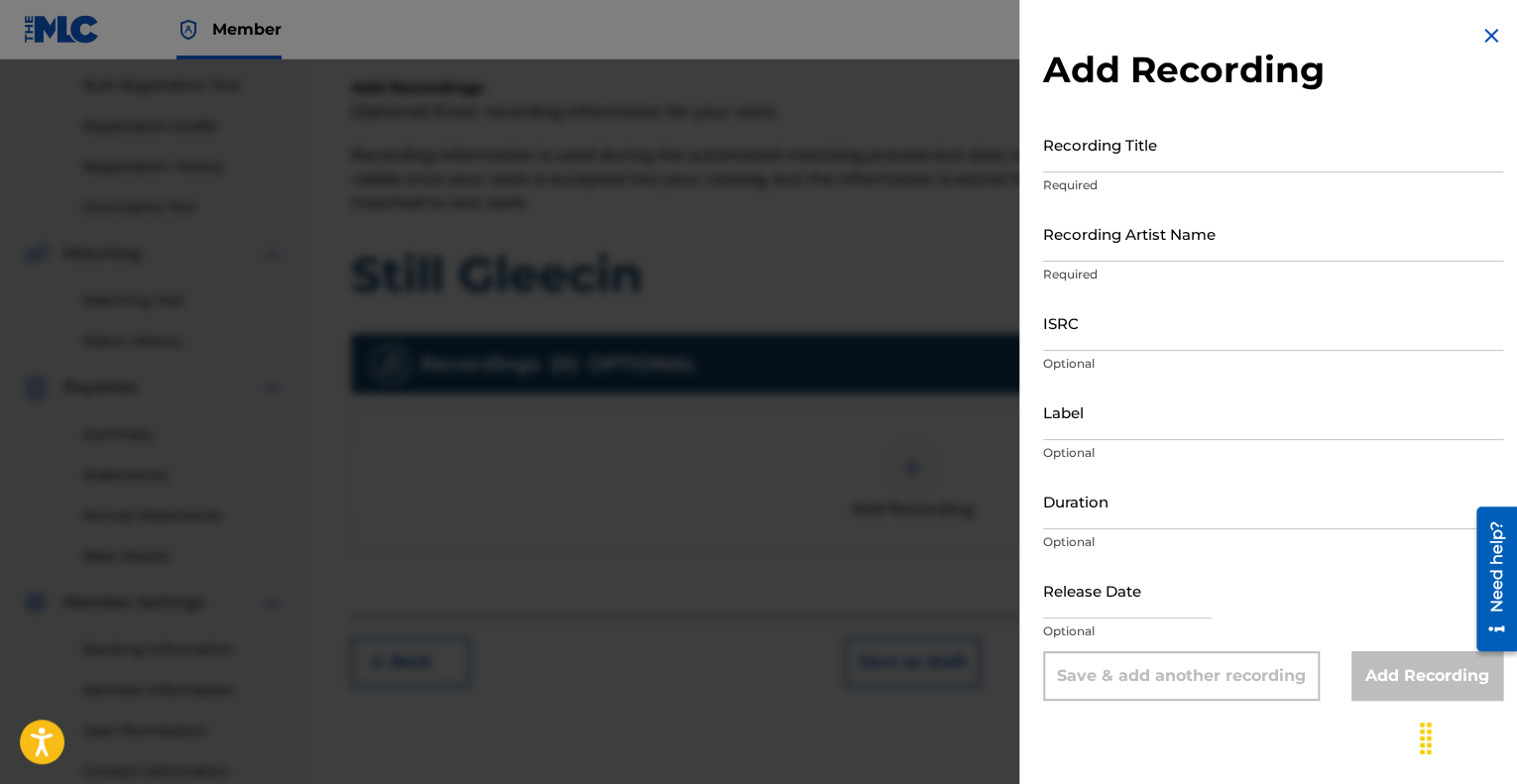 click on "Recording Title" at bounding box center [1273, 144] 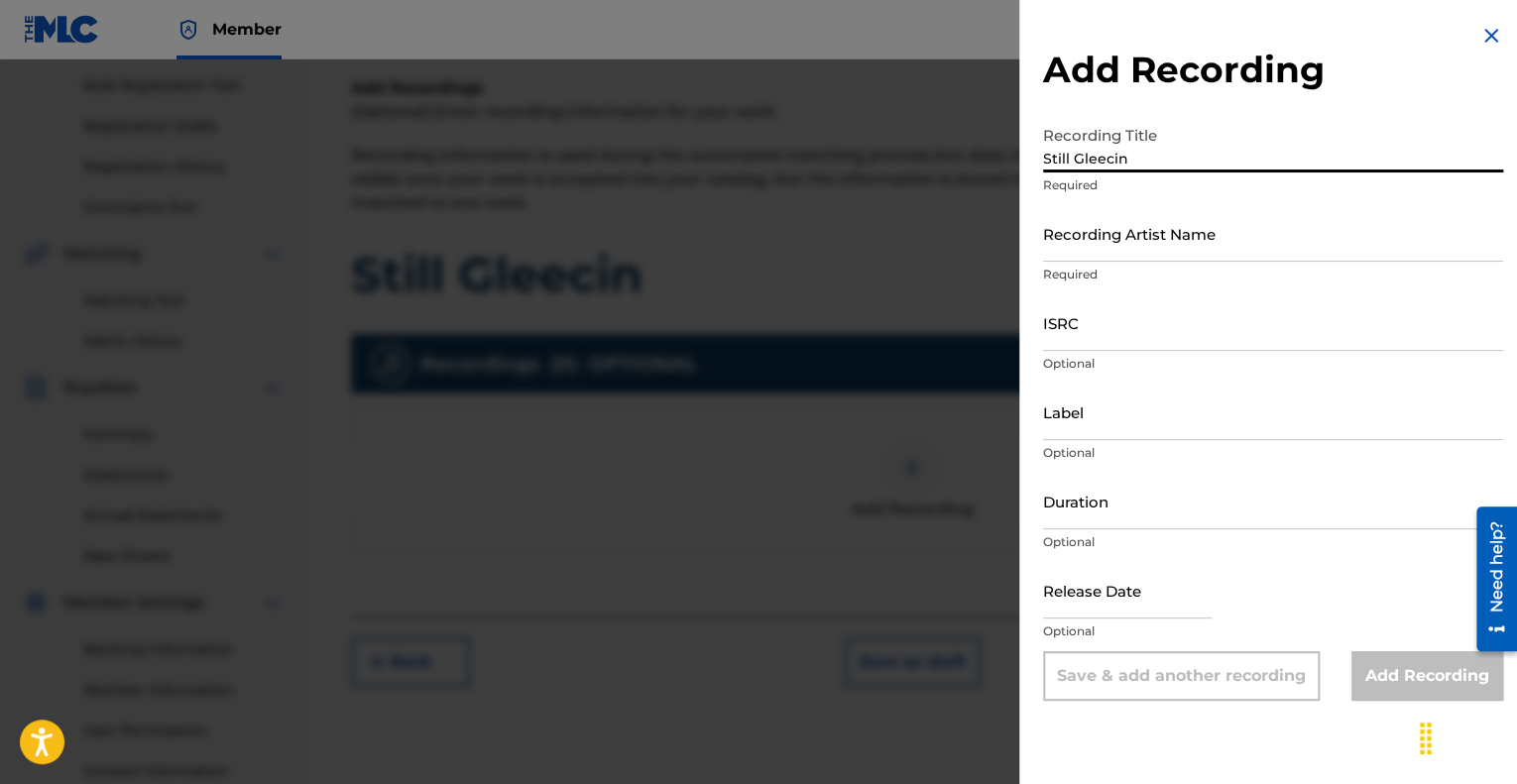 type on "Still Gleecin" 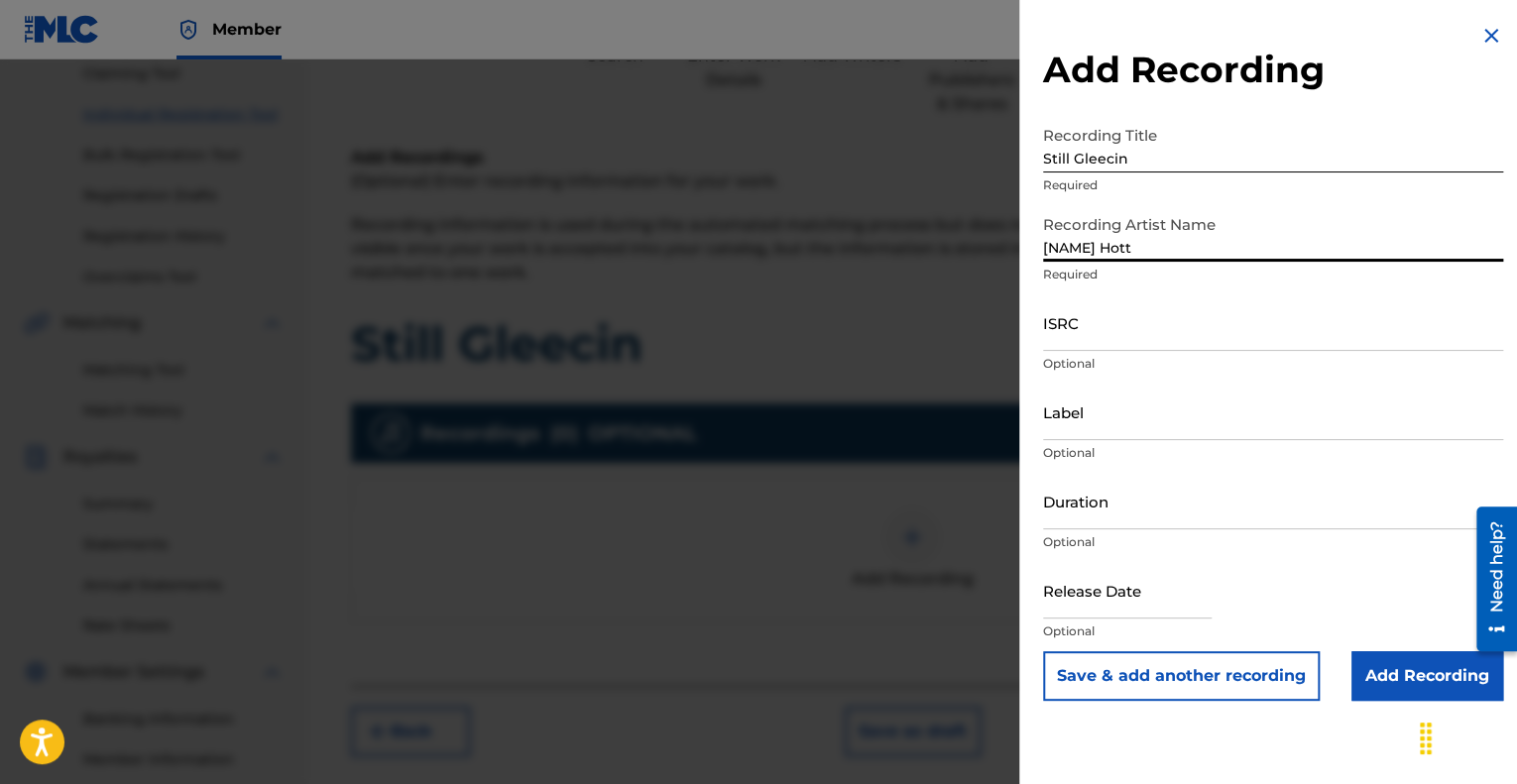 scroll, scrollTop: 188, scrollLeft: 0, axis: vertical 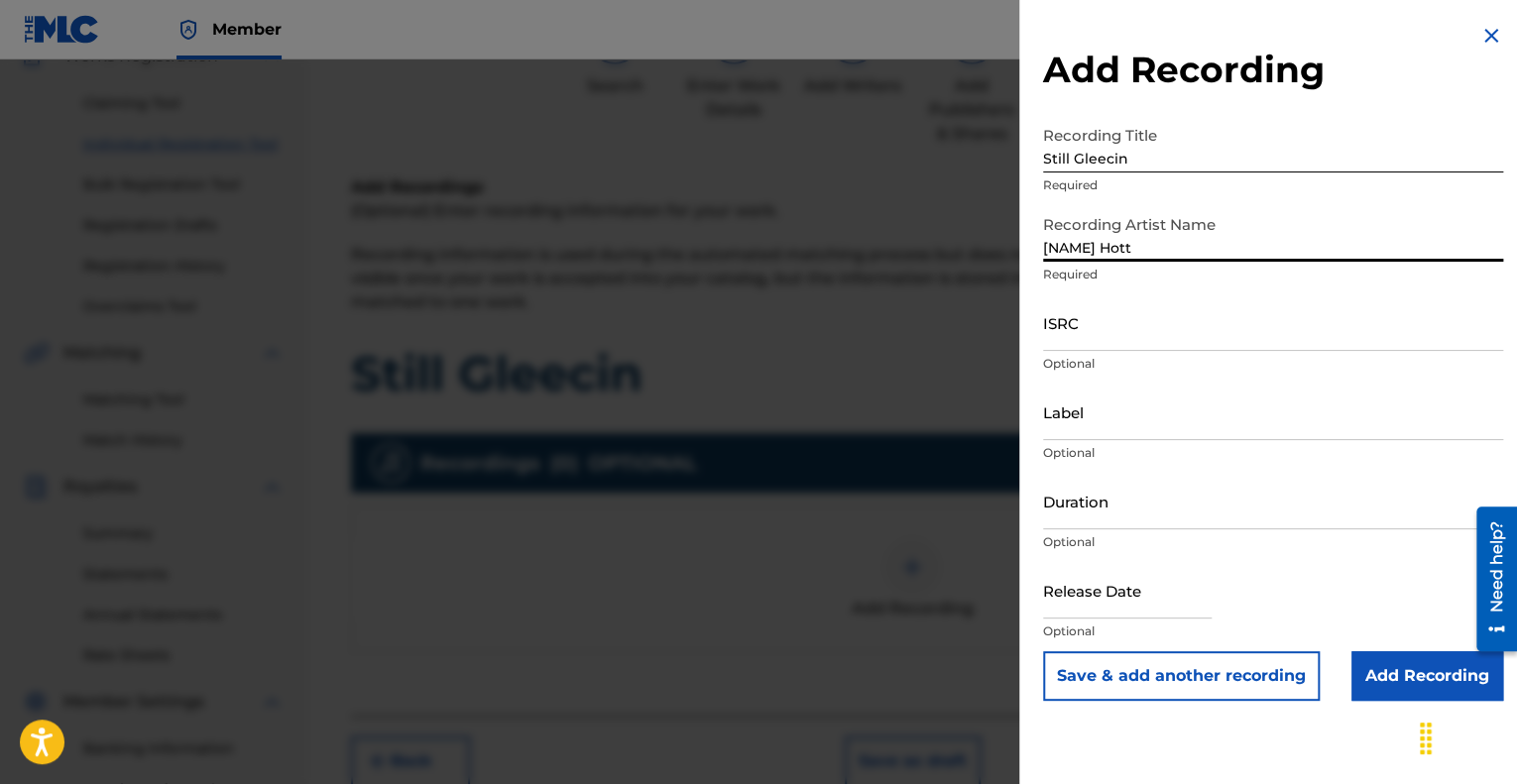 type on "[NAME] Hott" 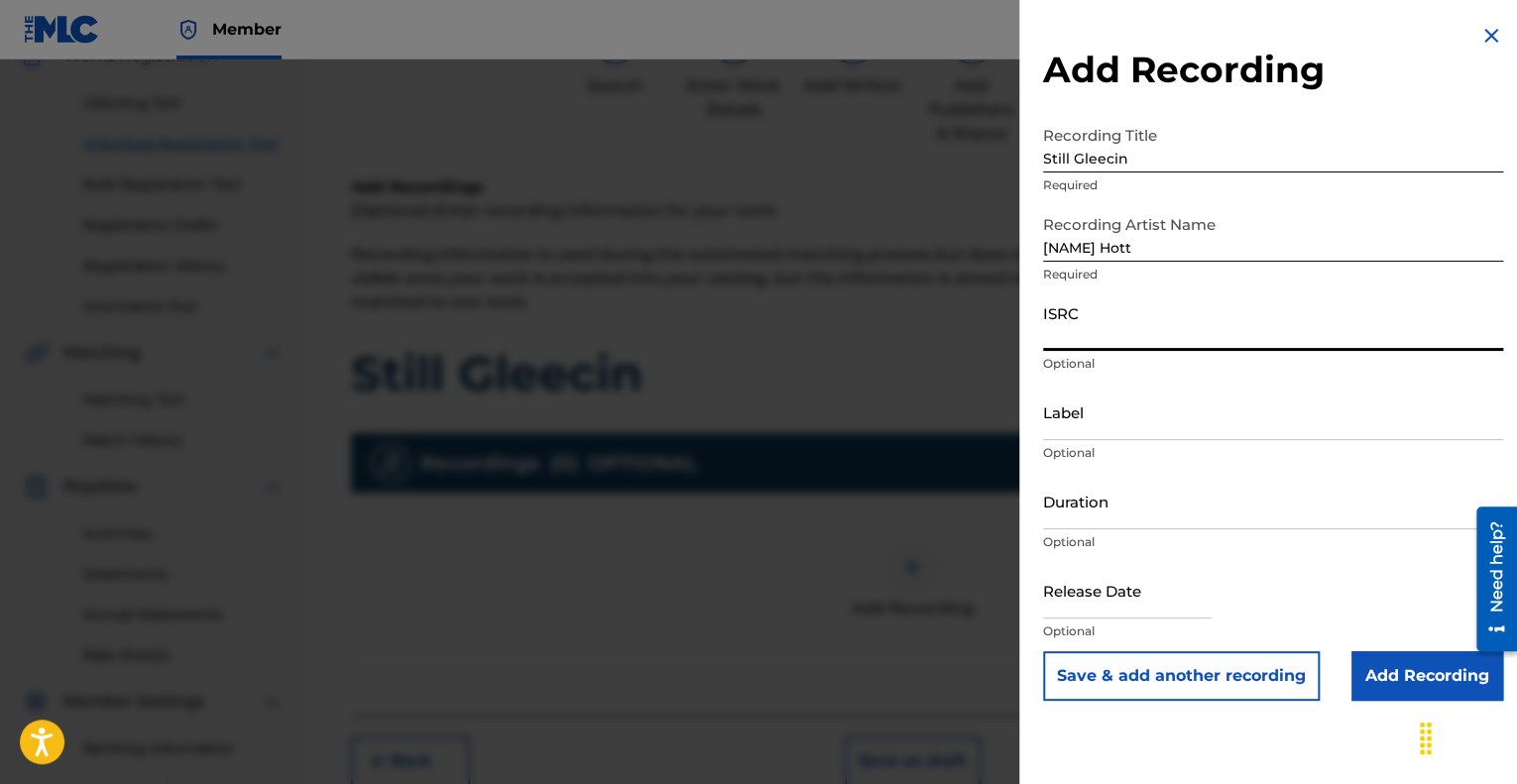 paste on "[ALPHANUMERIC_ID]" 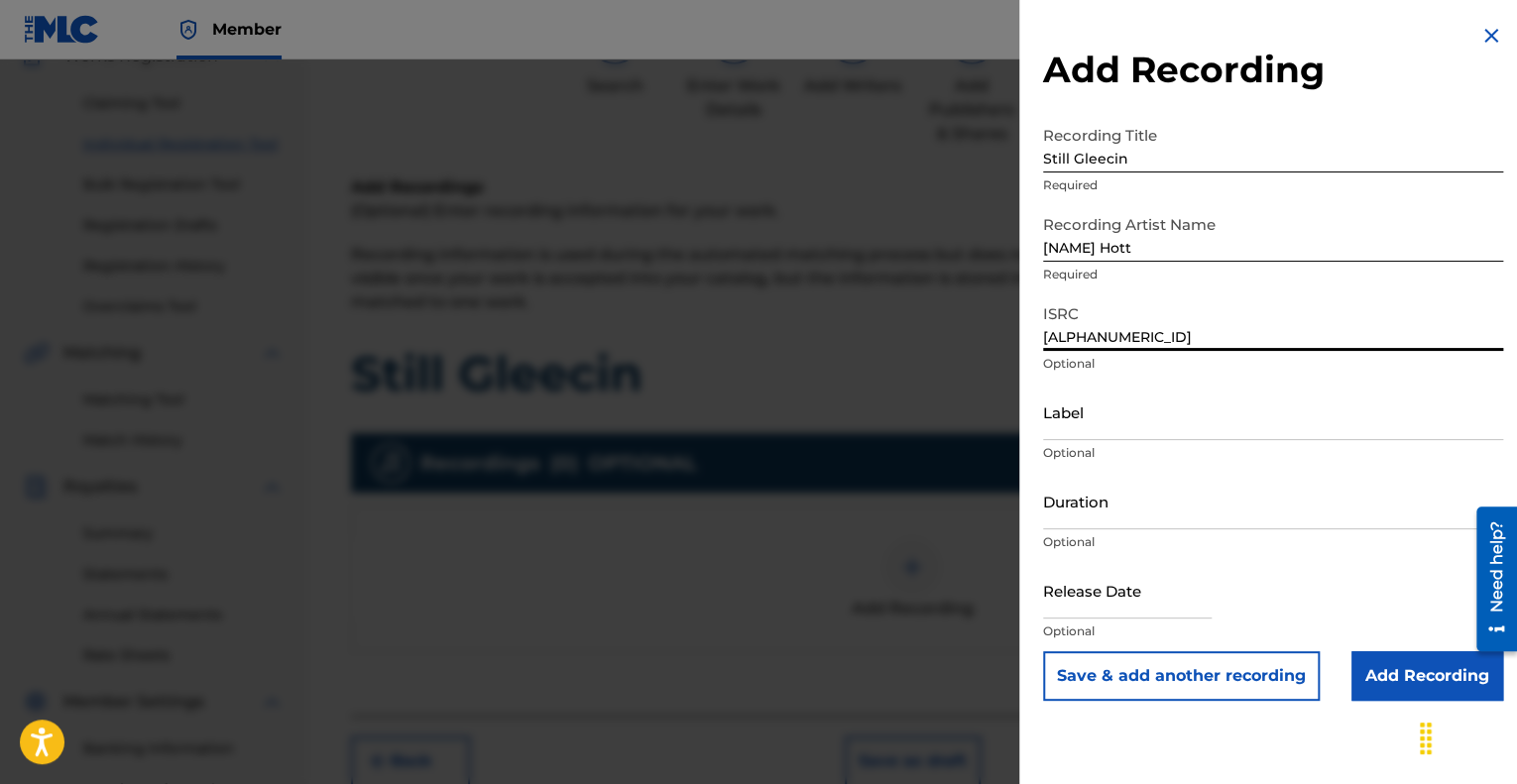 type on "[ALPHANUMERIC_ID]" 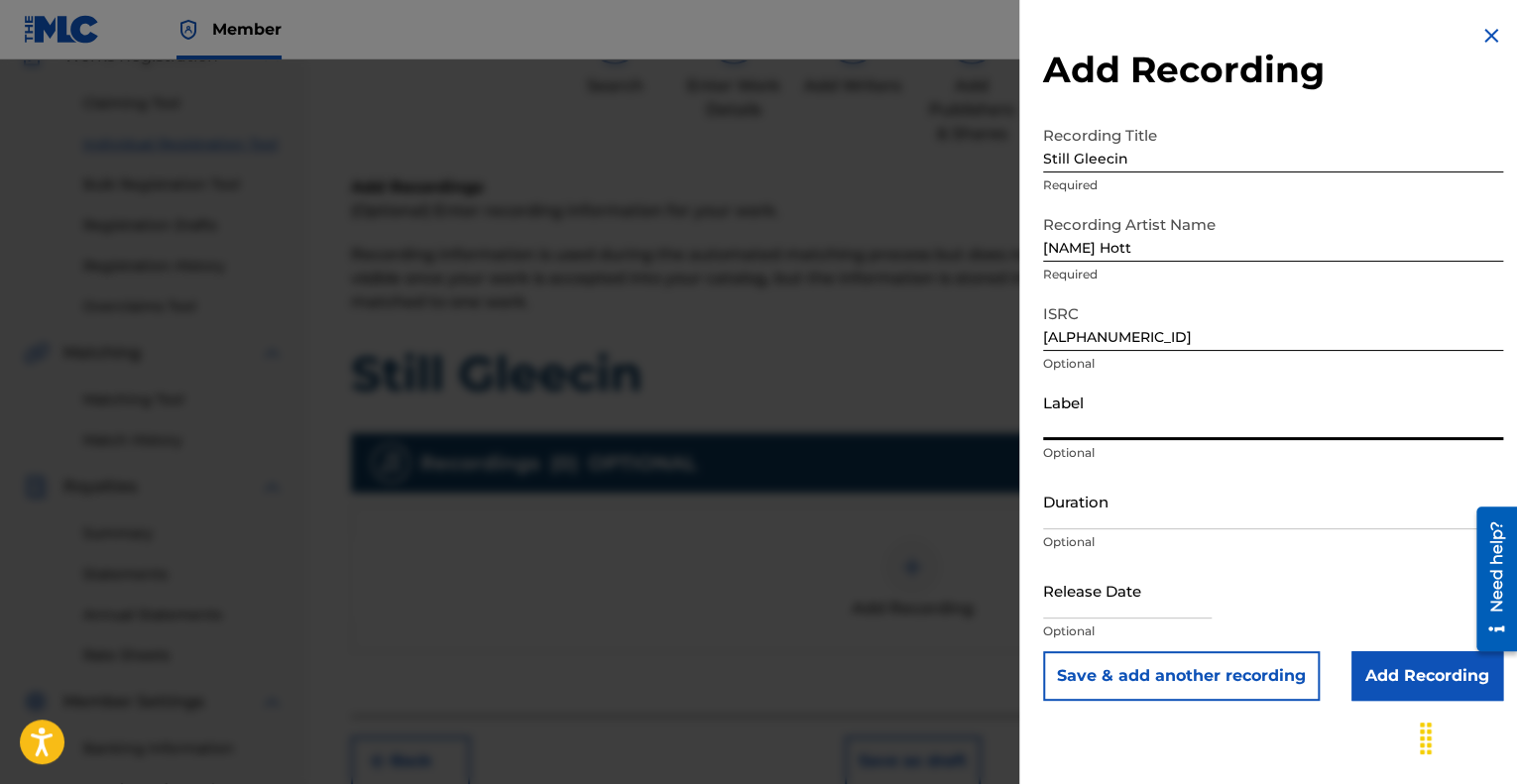 click on "Label" at bounding box center (1273, 411) 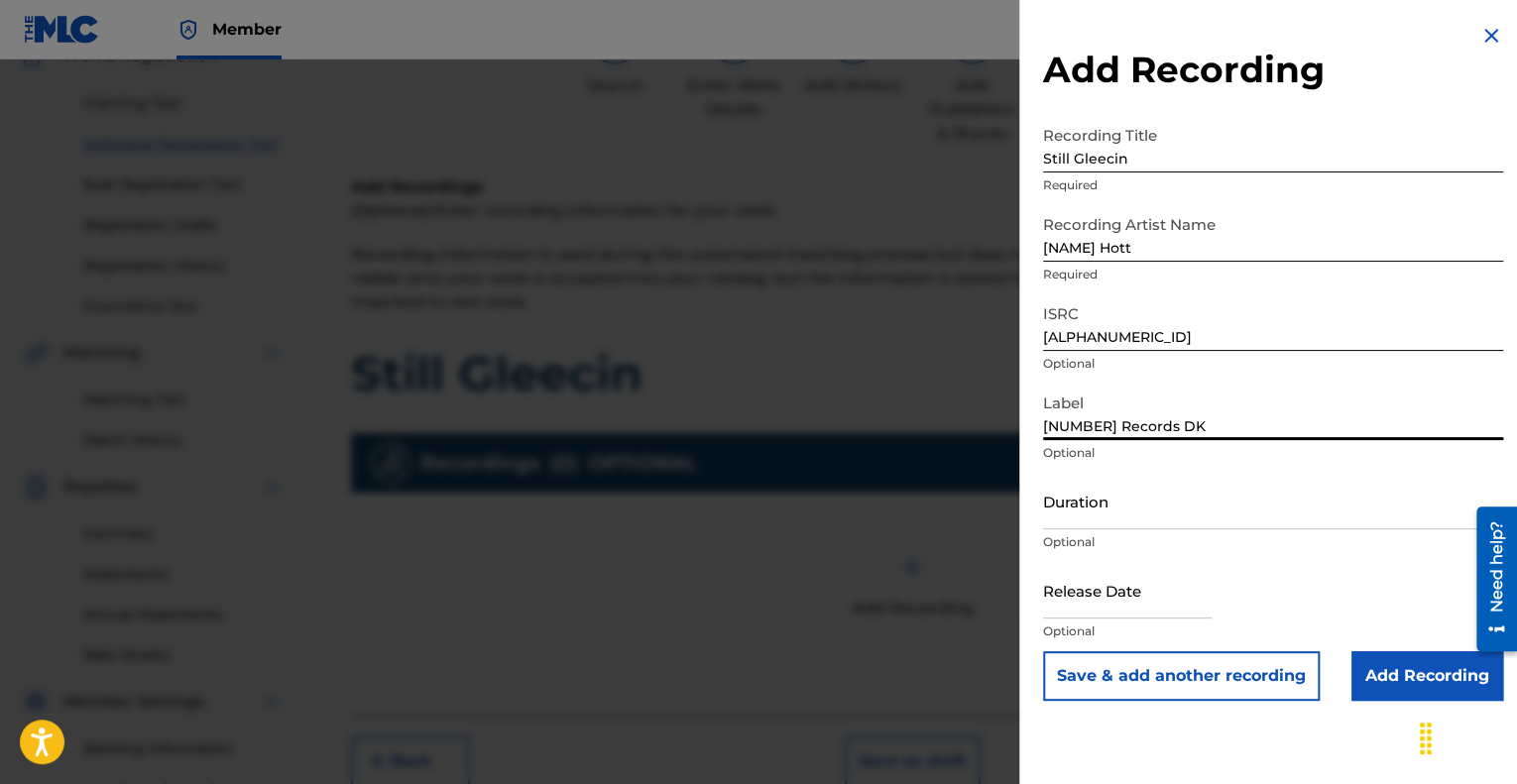 type on "[NUMBER] Records DK" 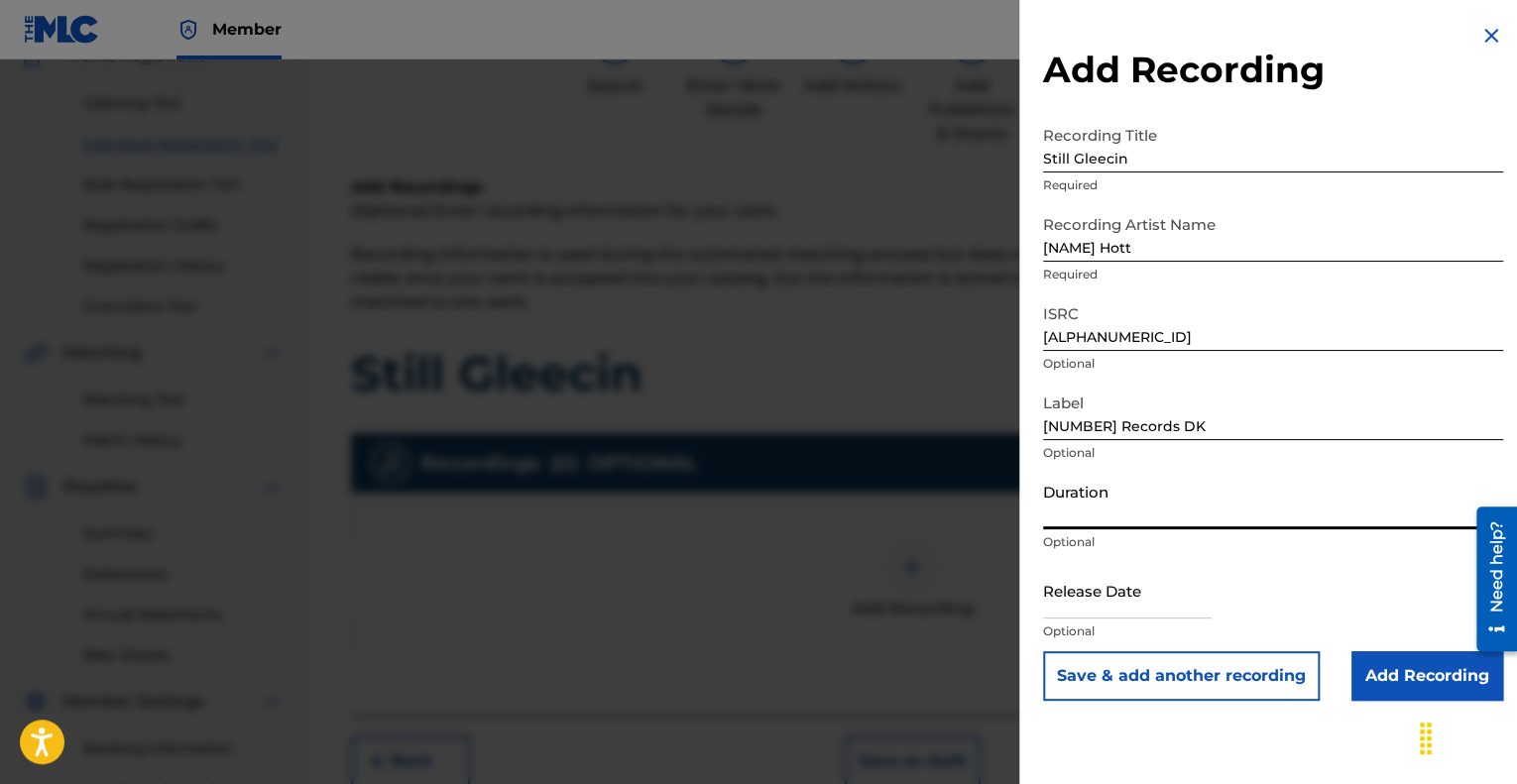 click on "Duration" at bounding box center (1273, 501) 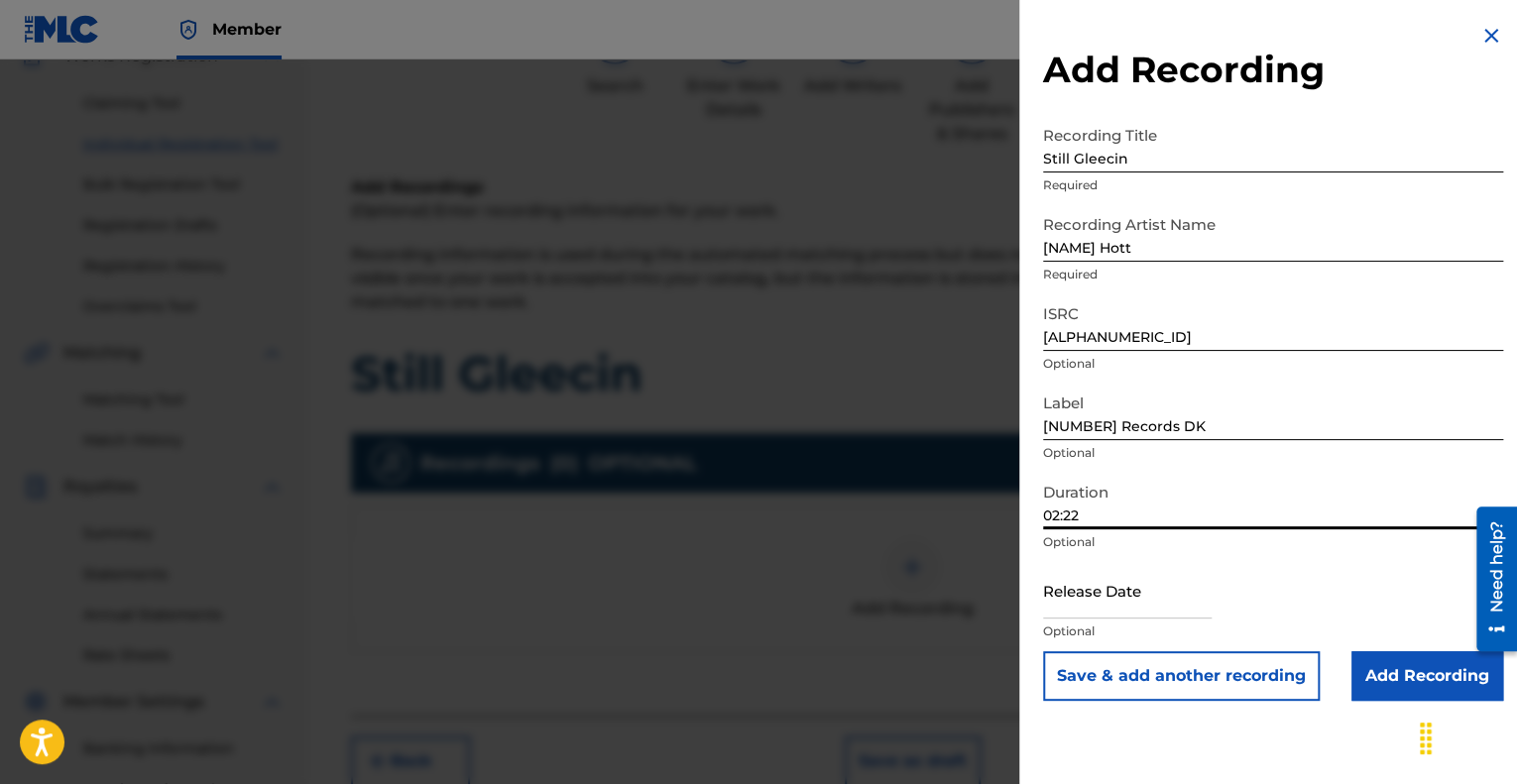type on "02:22" 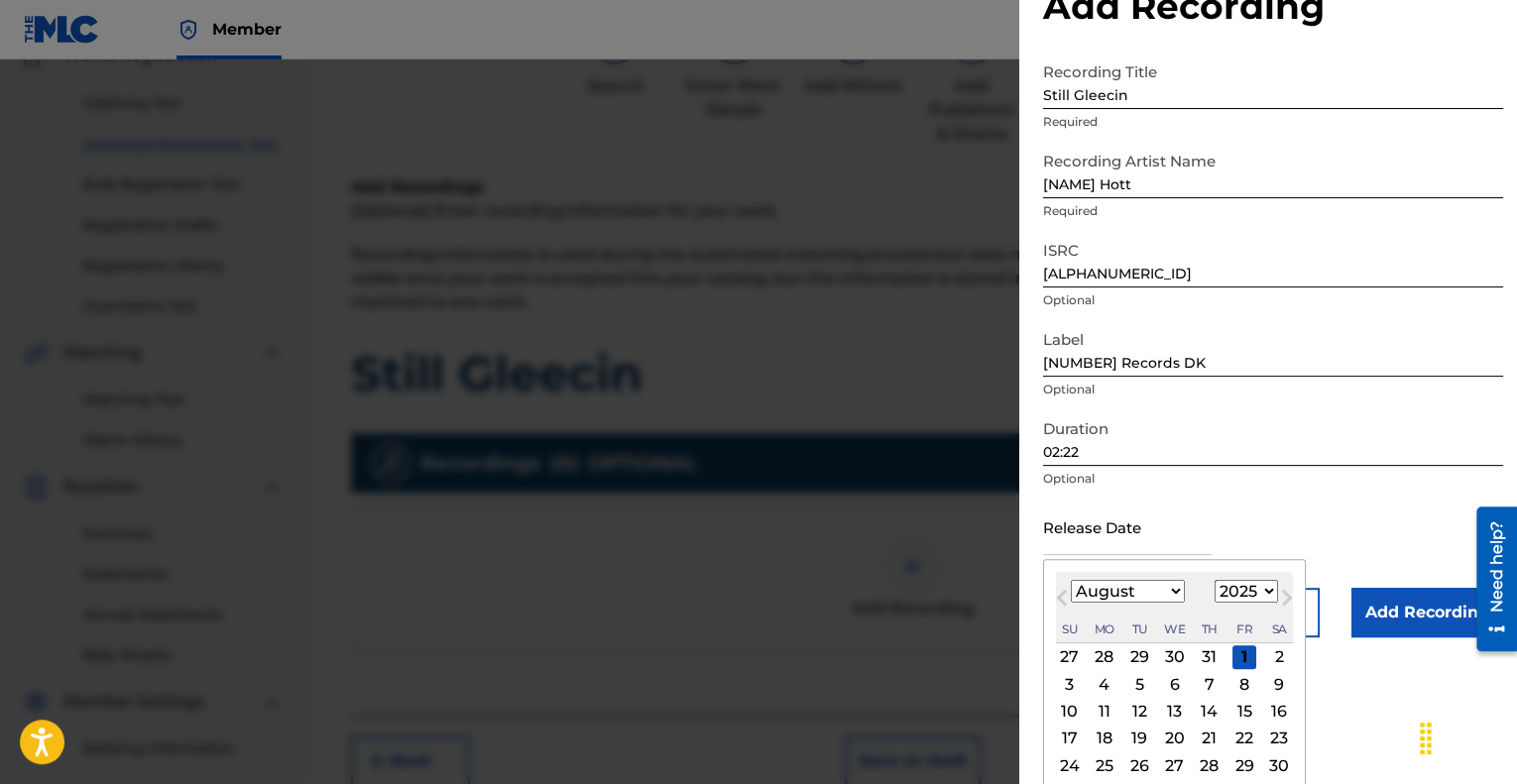 scroll, scrollTop: 99, scrollLeft: 0, axis: vertical 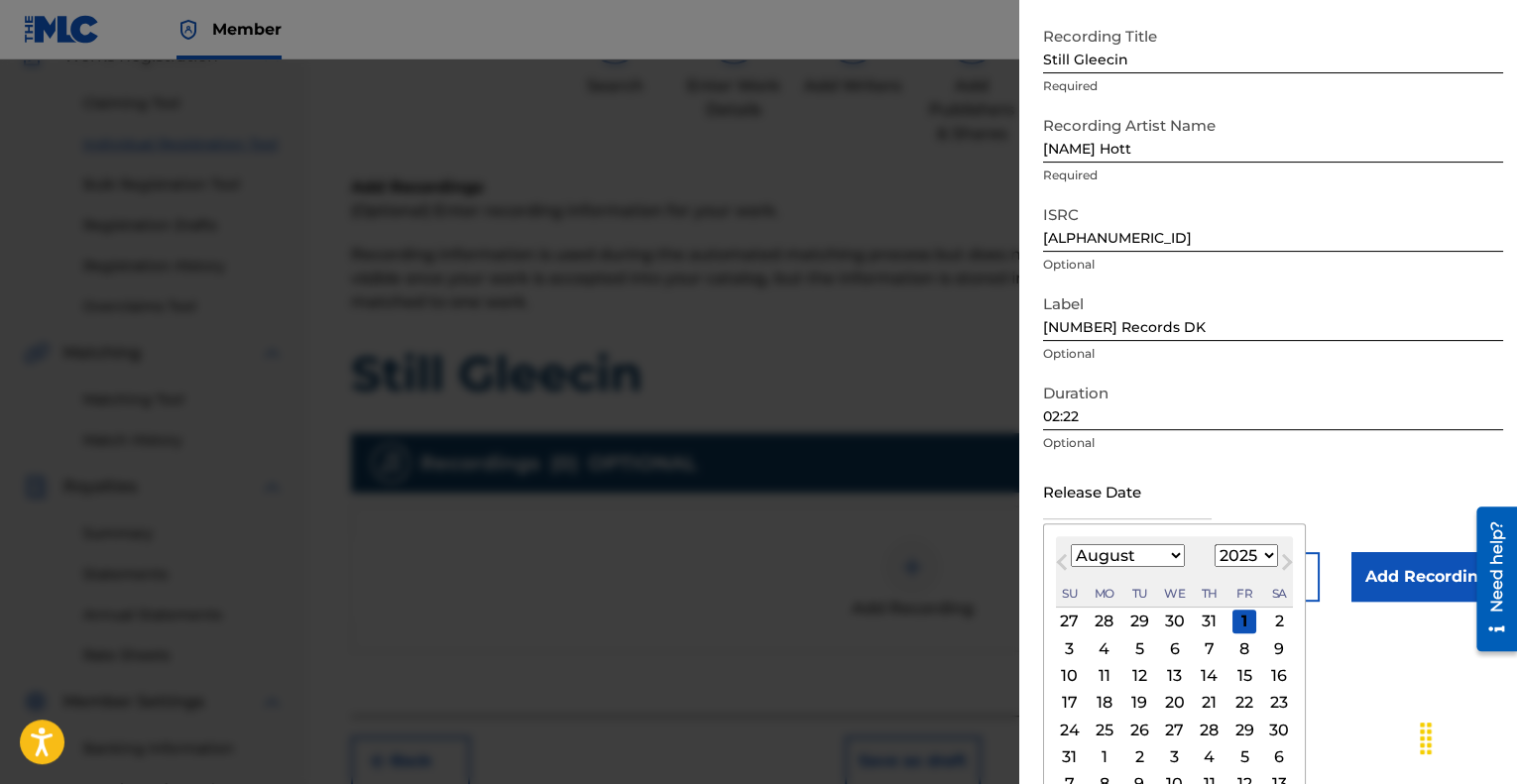 click on "January February March April May June July August September October November December" at bounding box center [1127, 555] 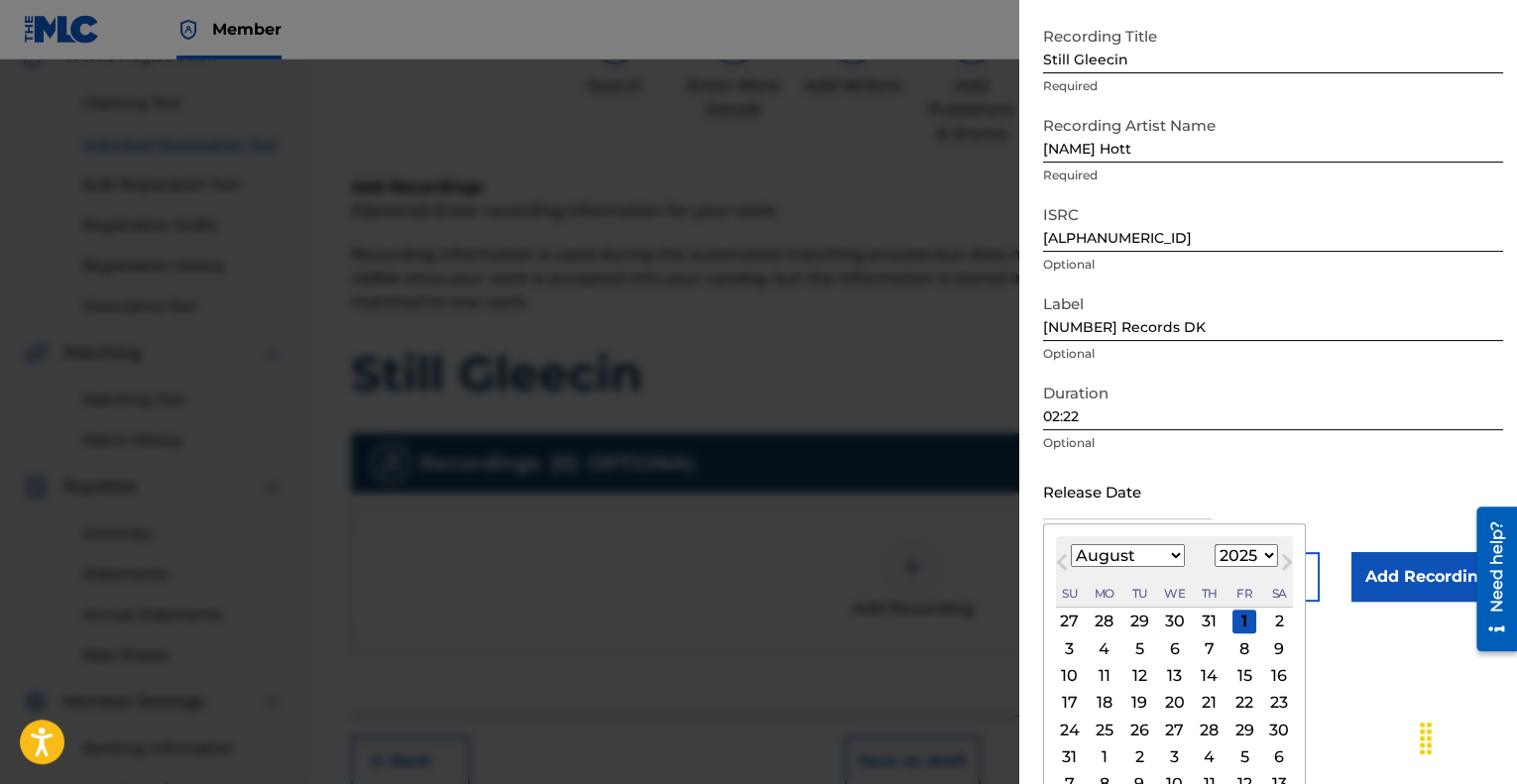 select on "6" 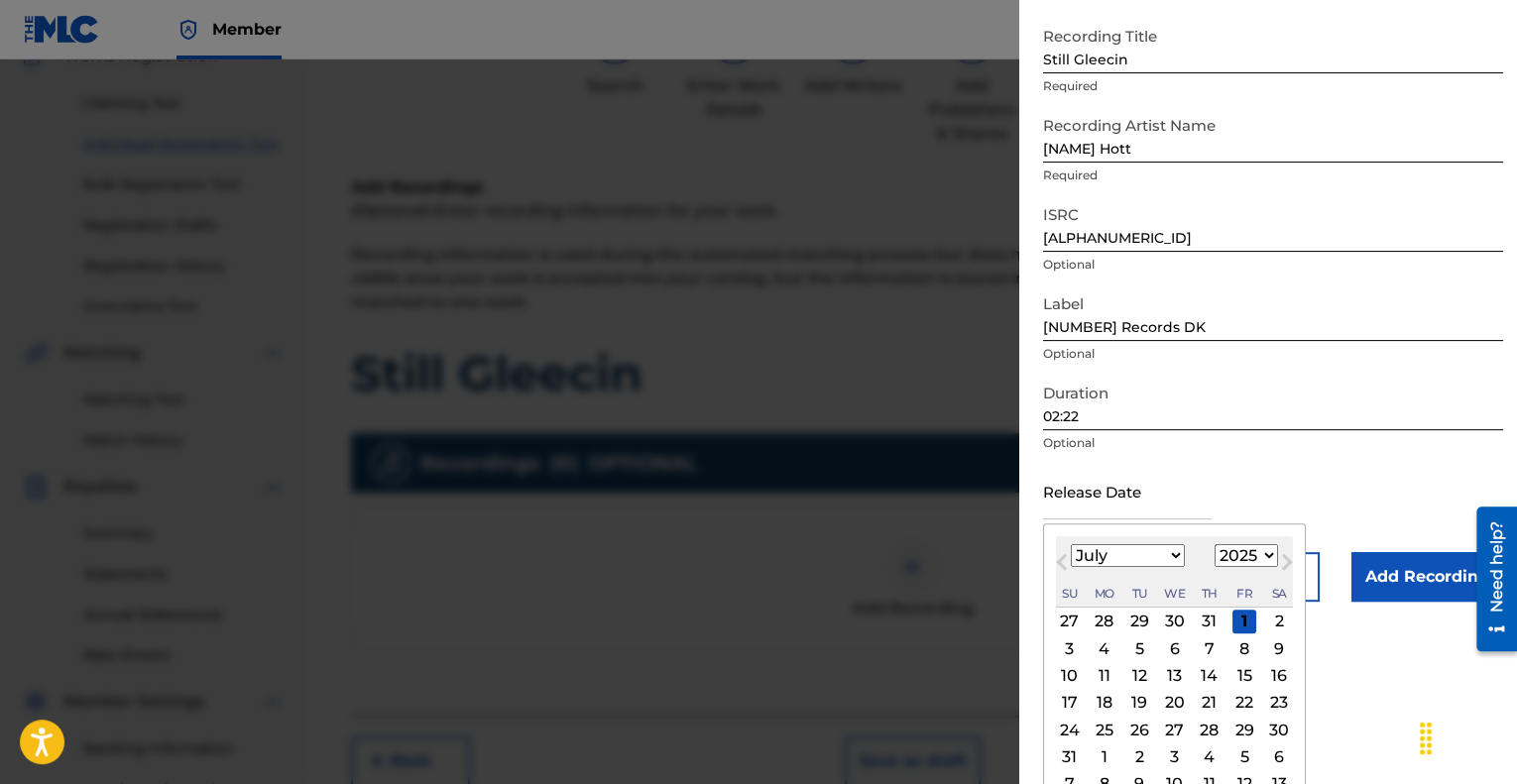 click on "January February March April May June July August September October November December" at bounding box center (1127, 555) 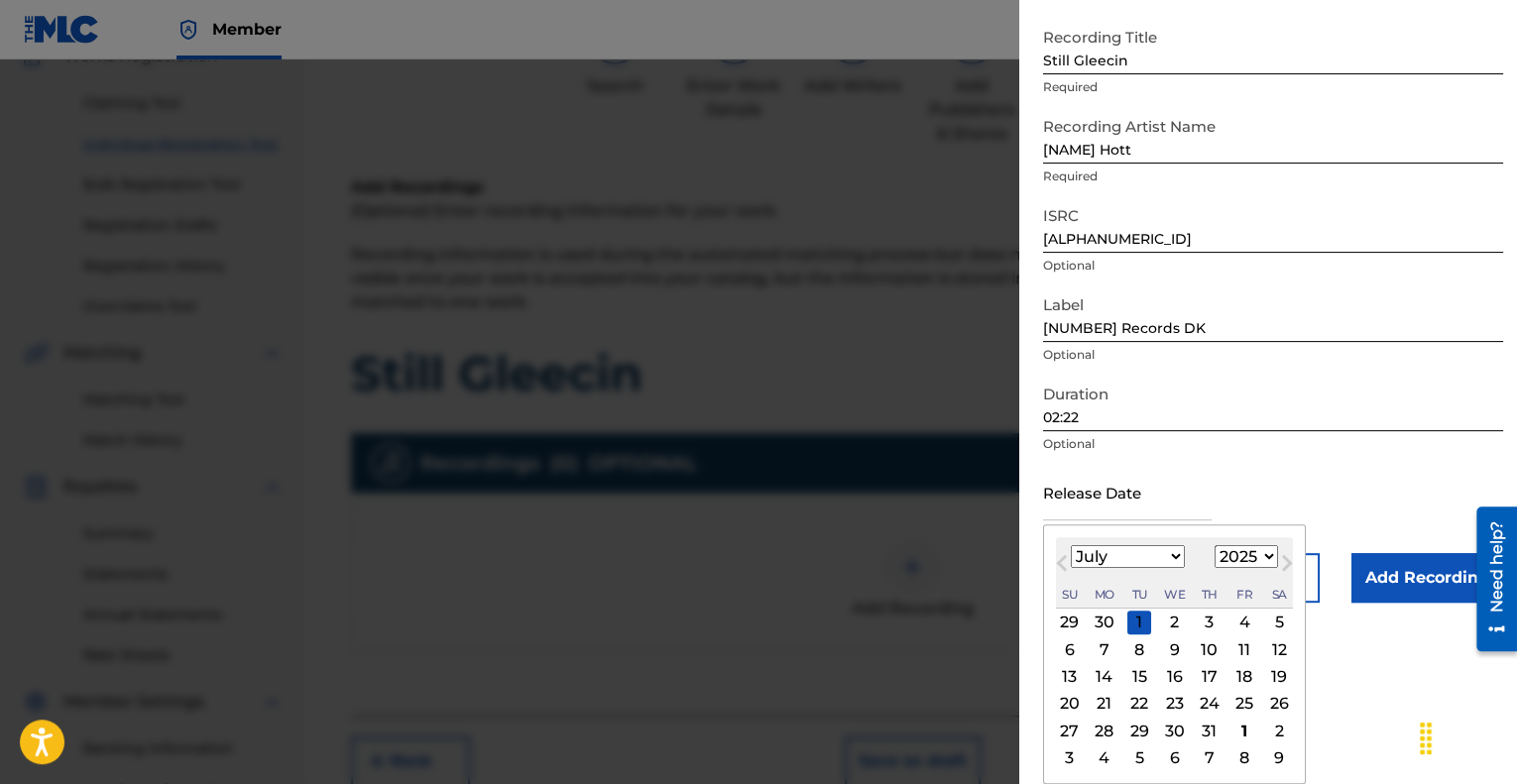 scroll, scrollTop: 97, scrollLeft: 0, axis: vertical 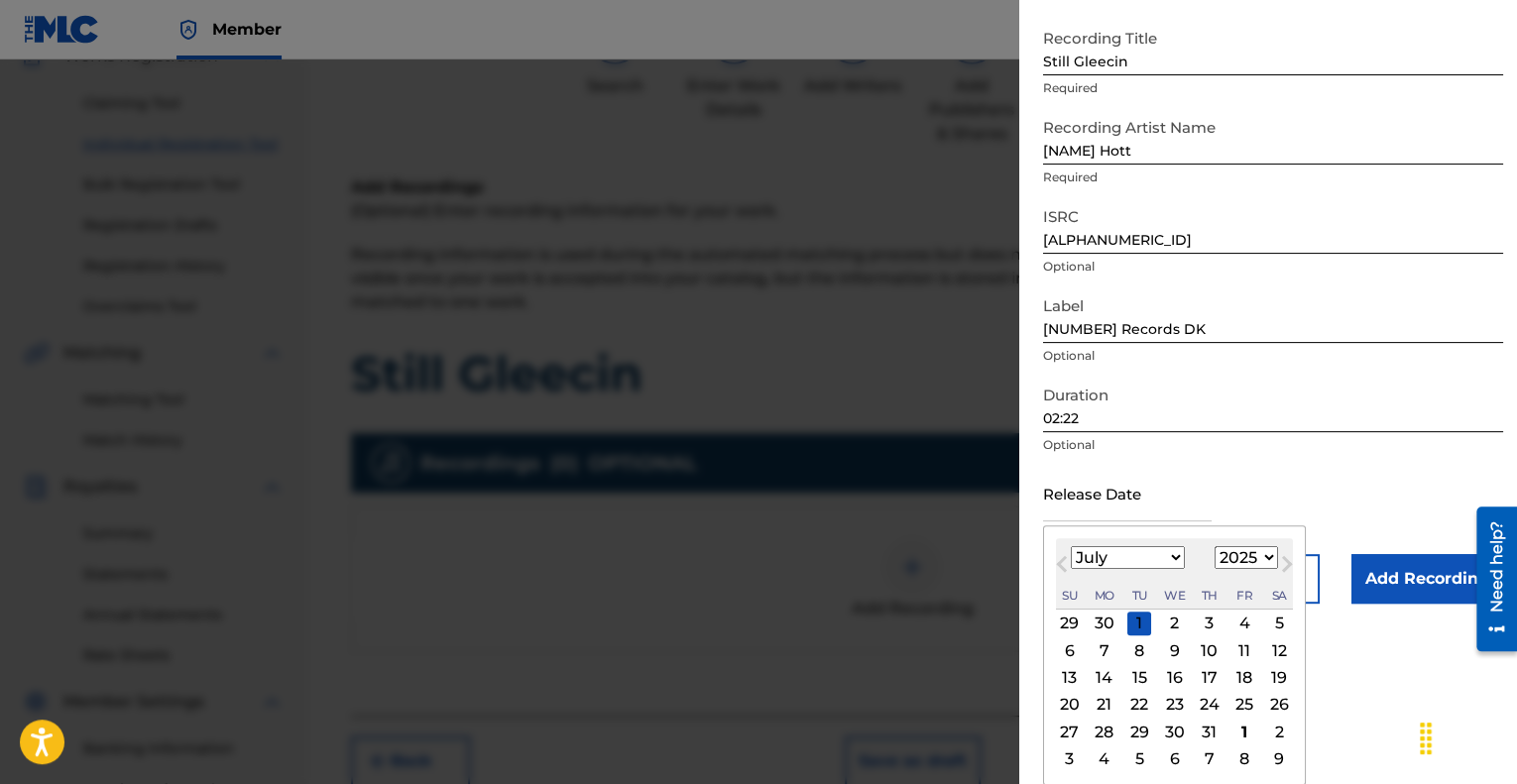 click on "27" at bounding box center (1070, 731) 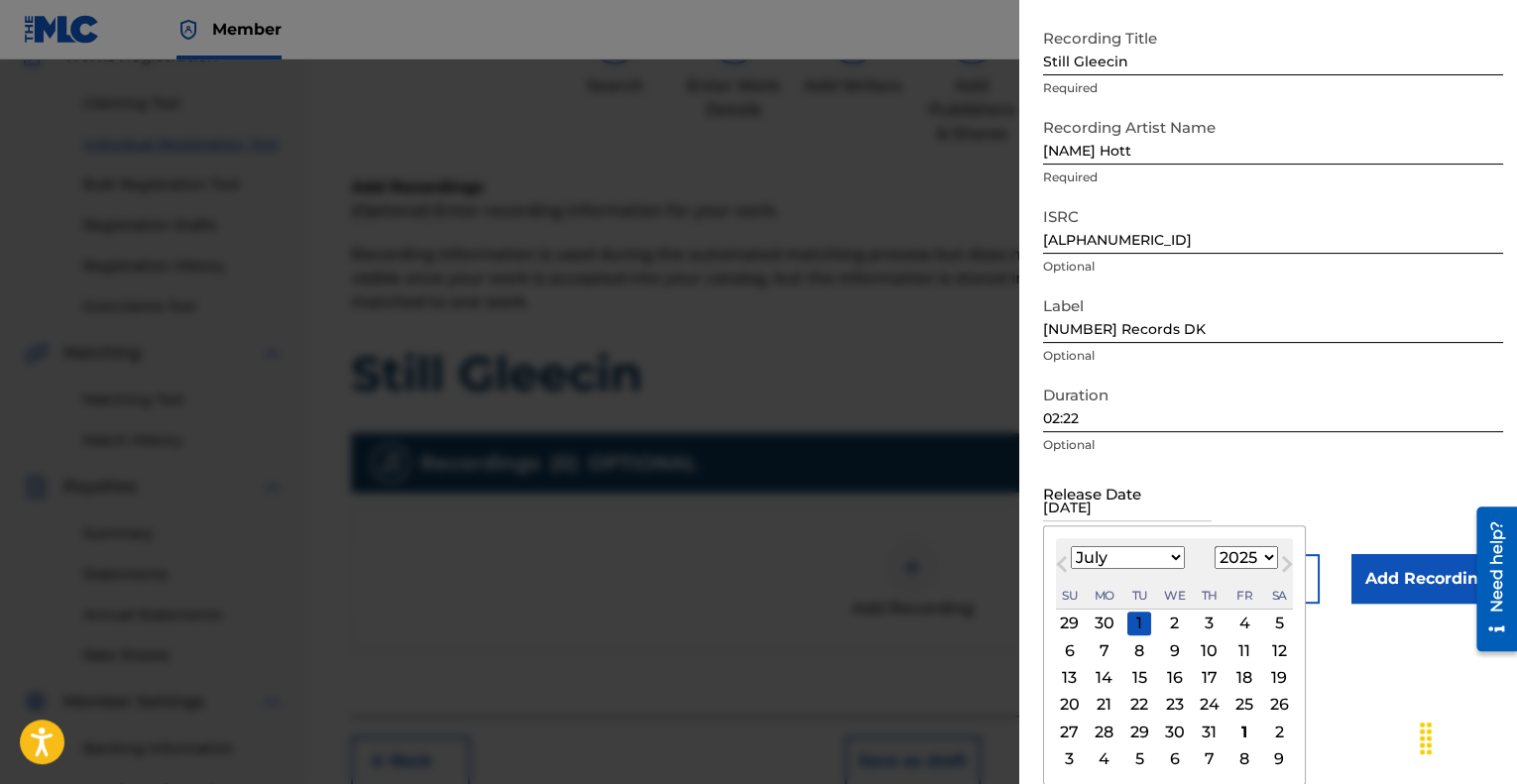 scroll, scrollTop: 0, scrollLeft: 0, axis: both 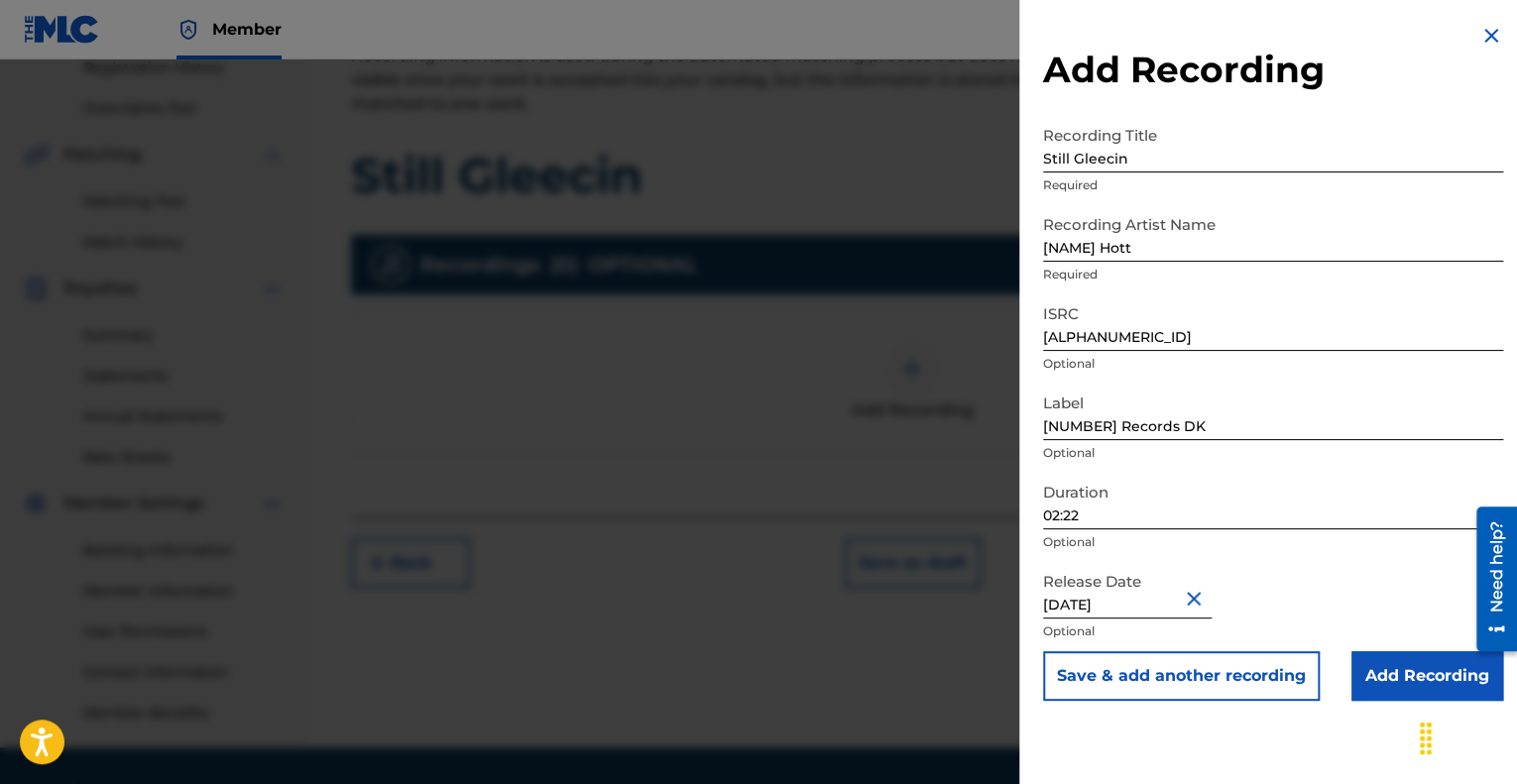 click on "Add Recording" at bounding box center [1427, 676] 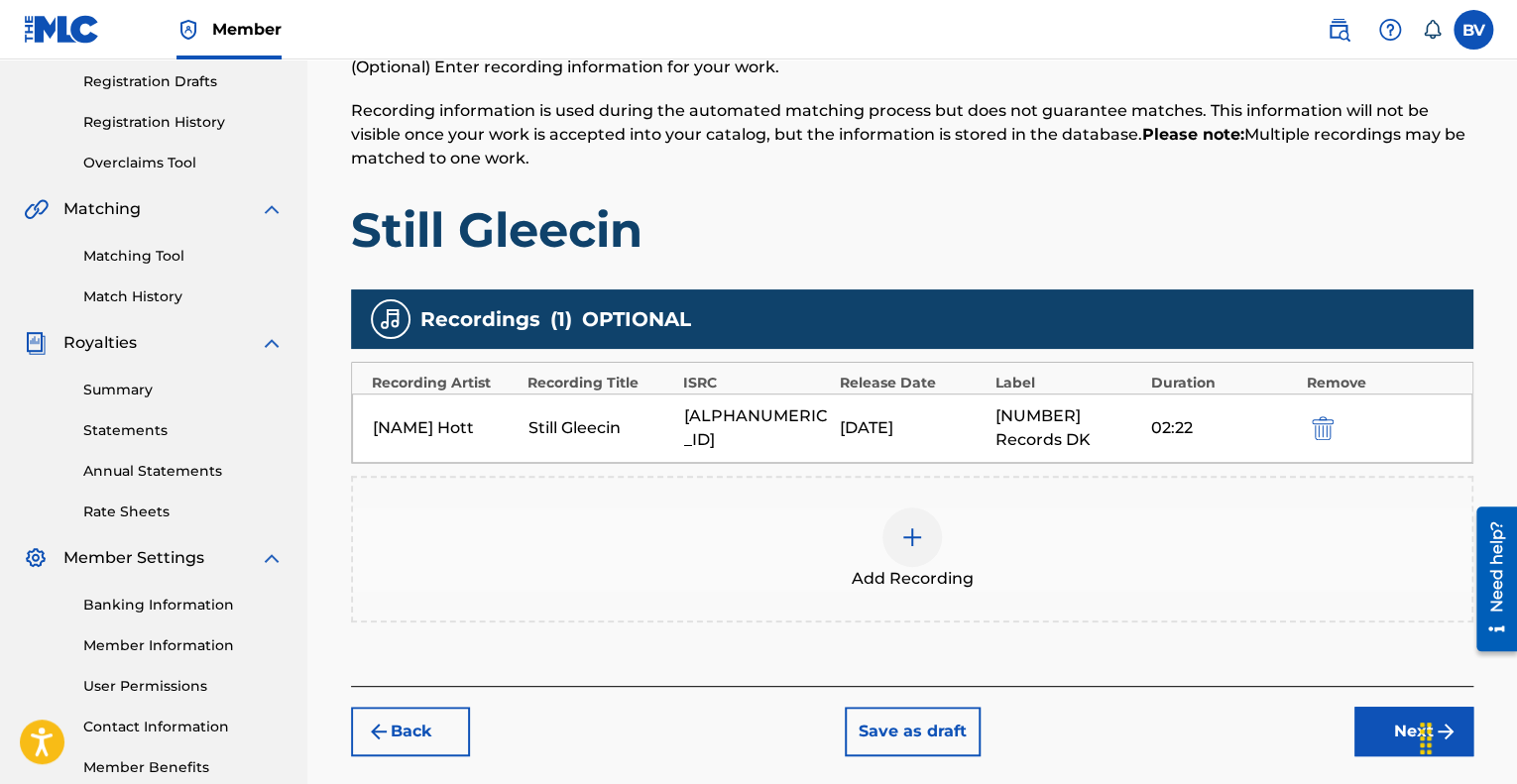 scroll, scrollTop: 287, scrollLeft: 0, axis: vertical 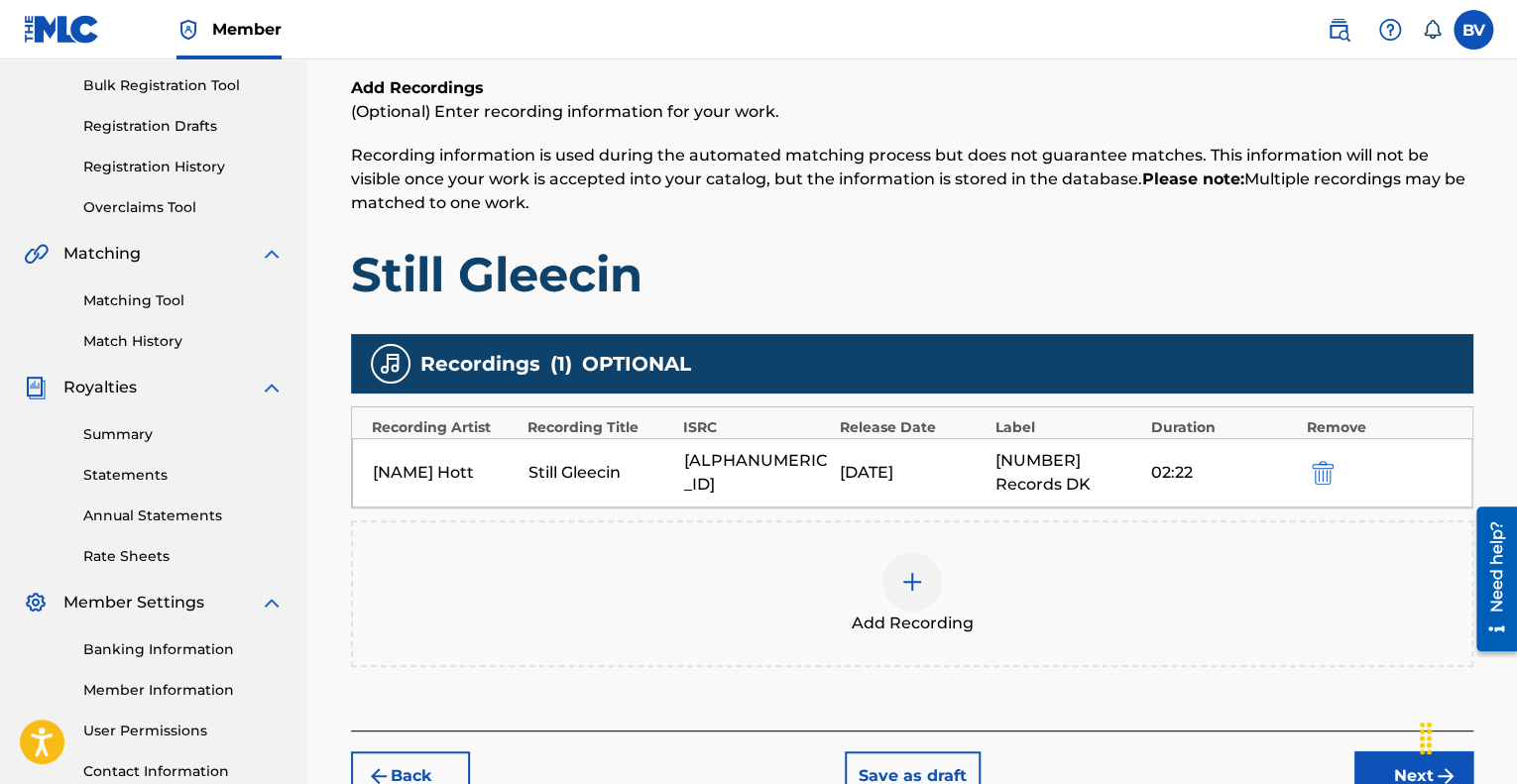 click on "Next" at bounding box center (1414, 776) 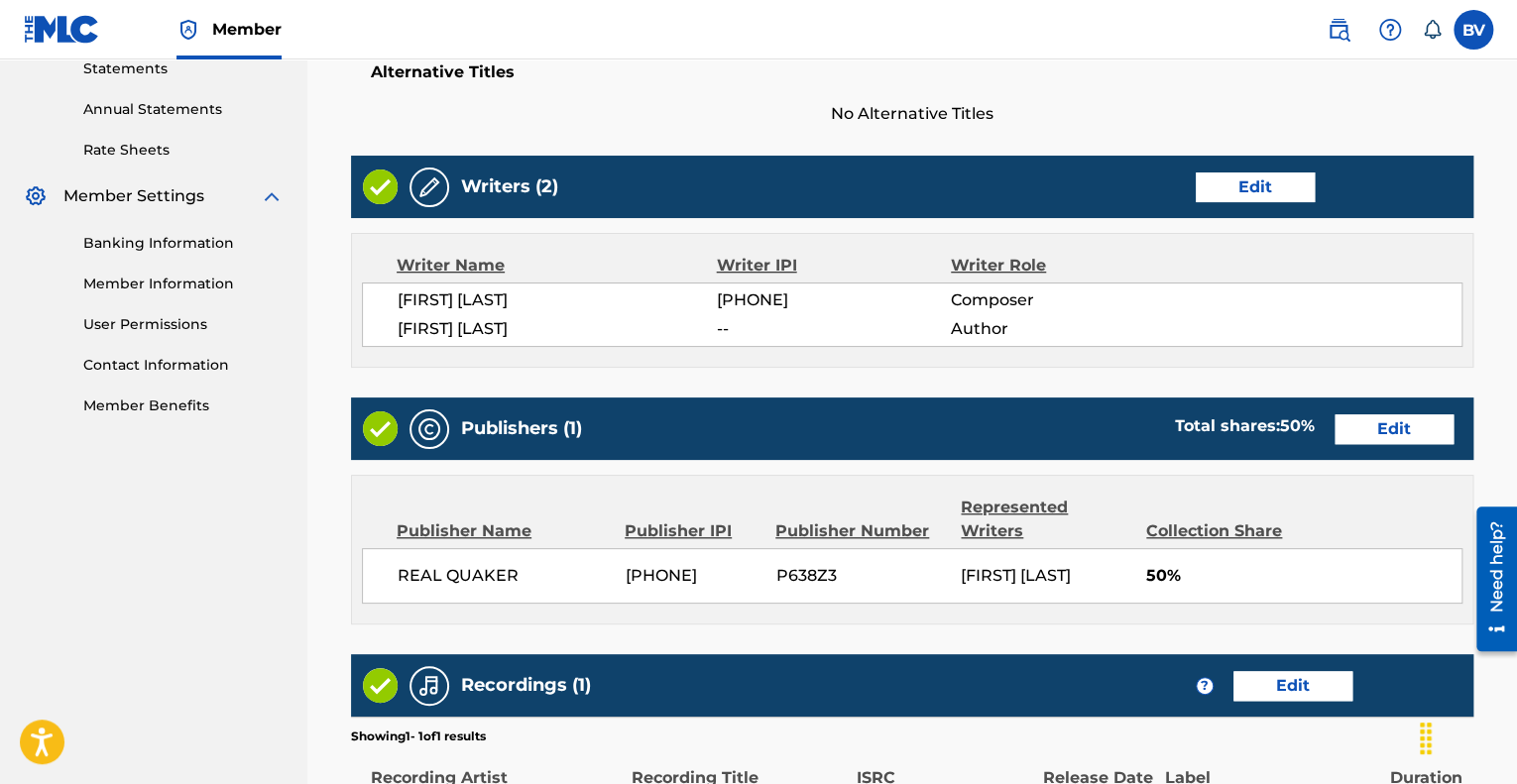 scroll, scrollTop: 967, scrollLeft: 0, axis: vertical 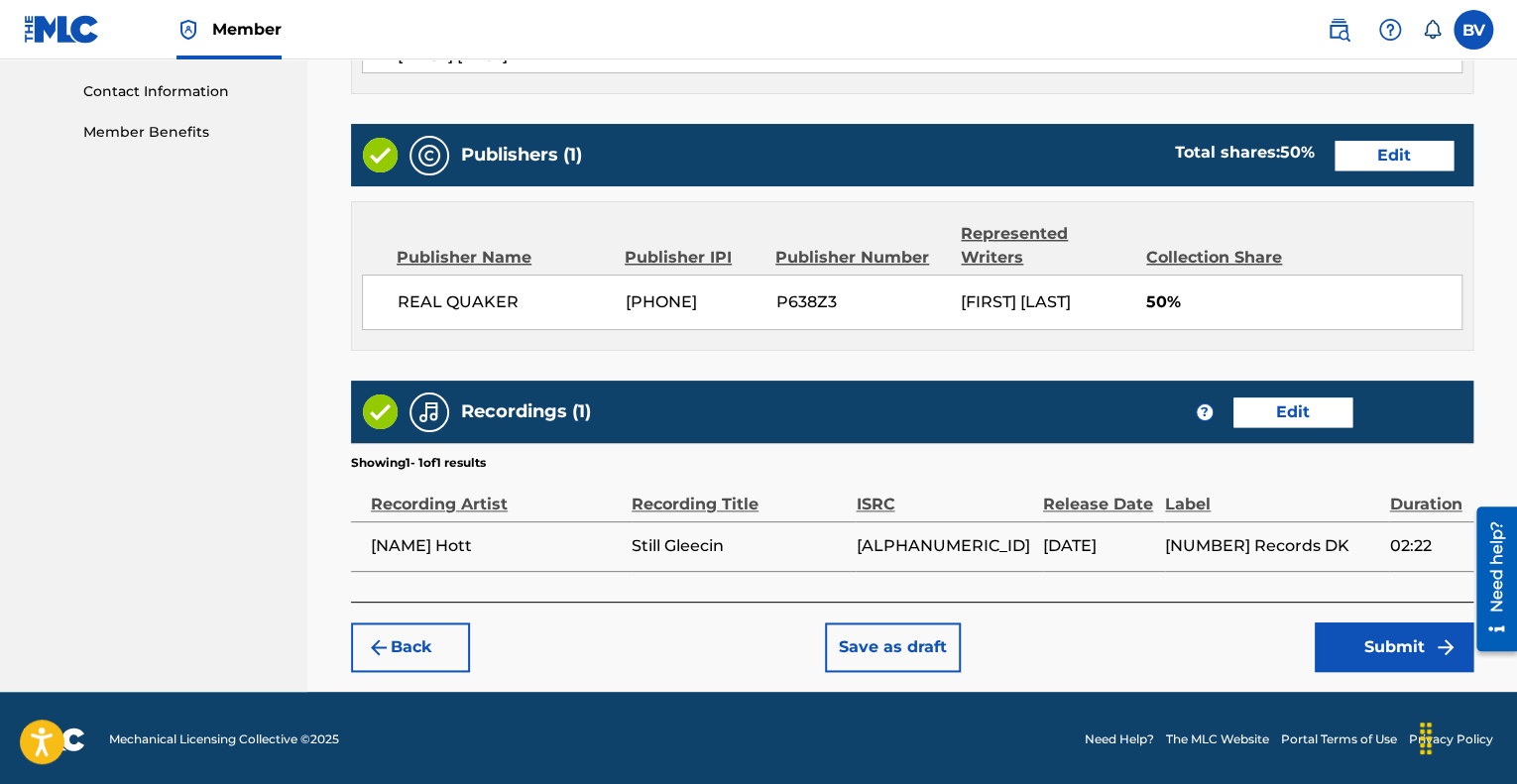 click on "Submit" at bounding box center [1394, 647] 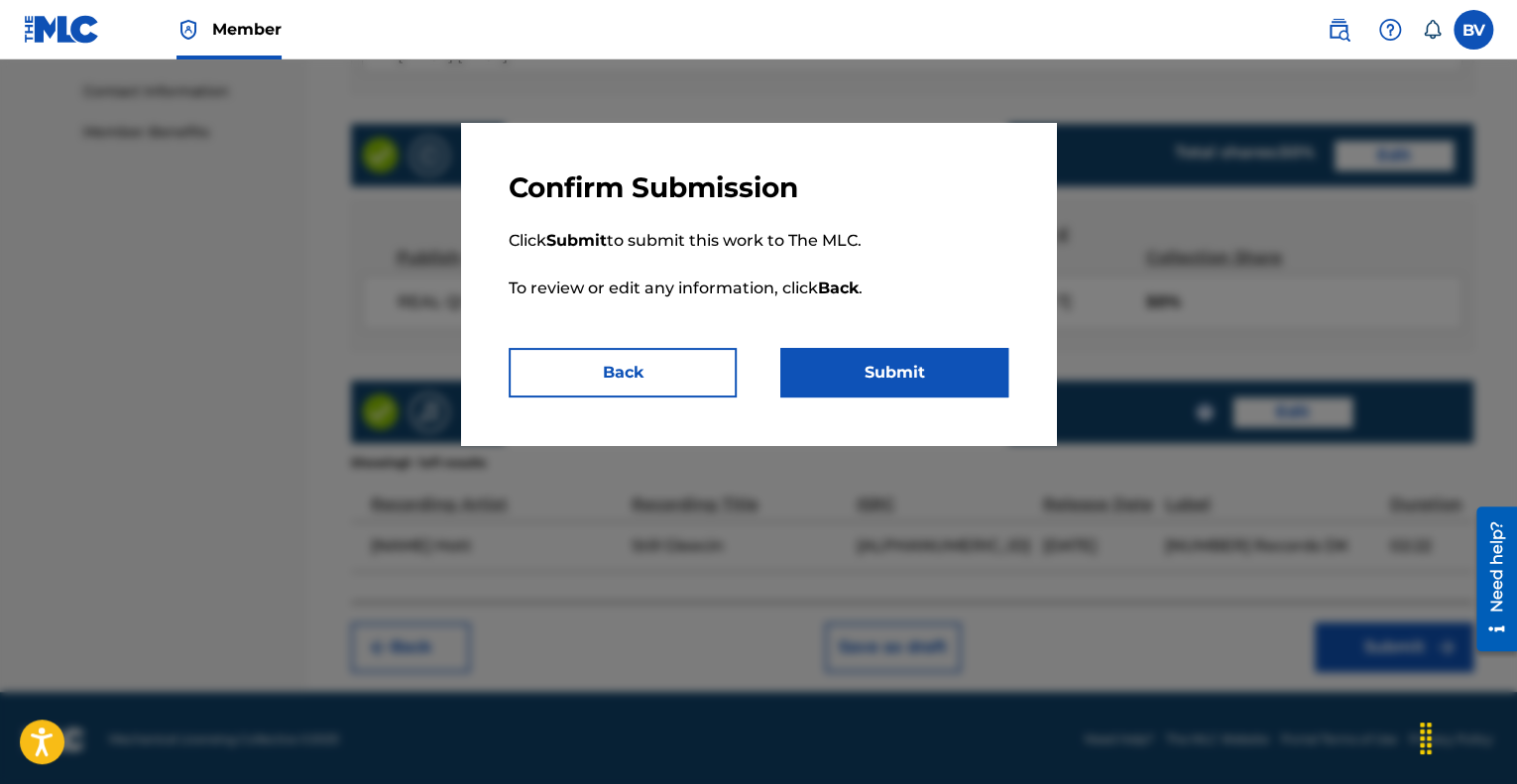click on "Submit" at bounding box center (894, 373) 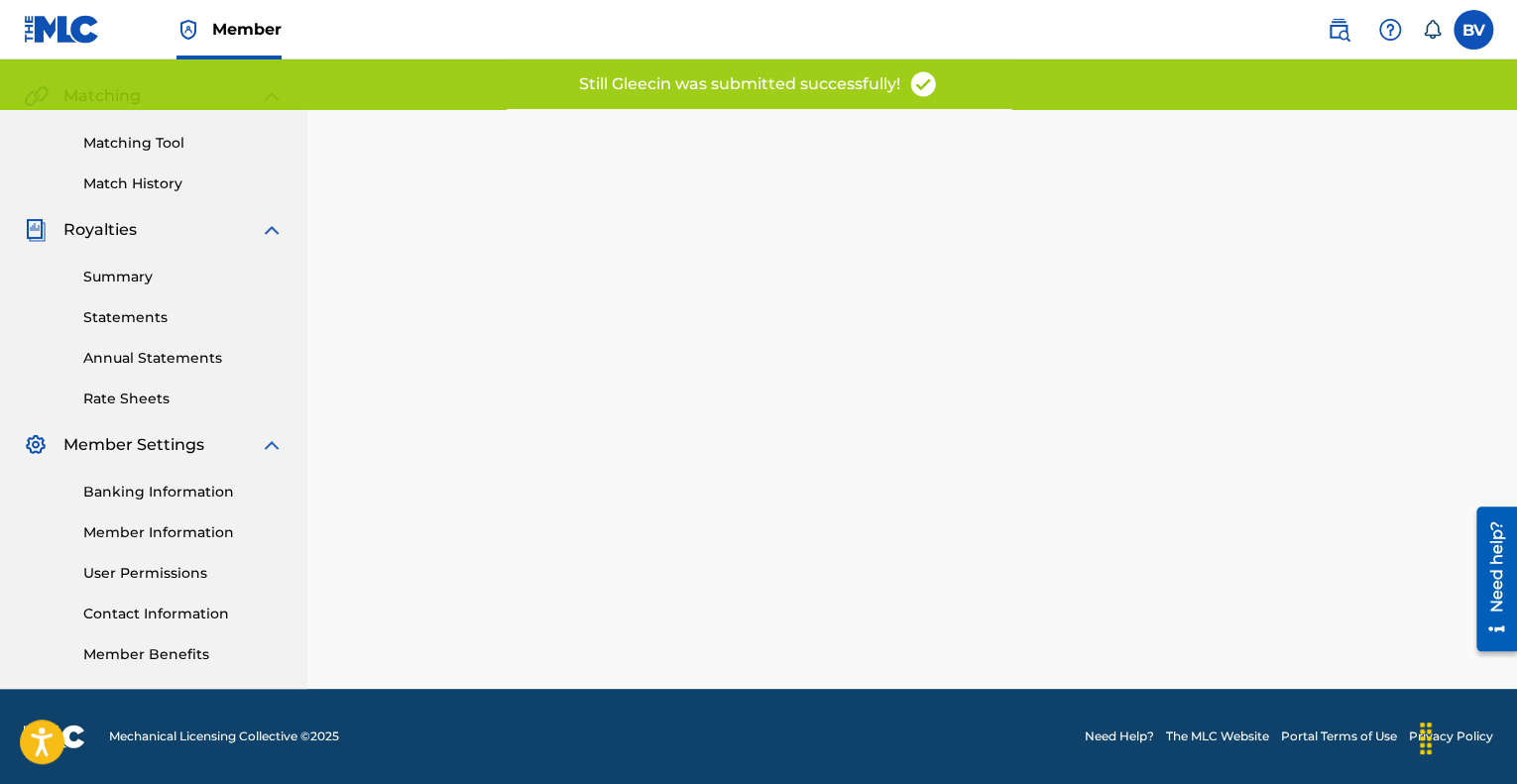 scroll, scrollTop: 0, scrollLeft: 0, axis: both 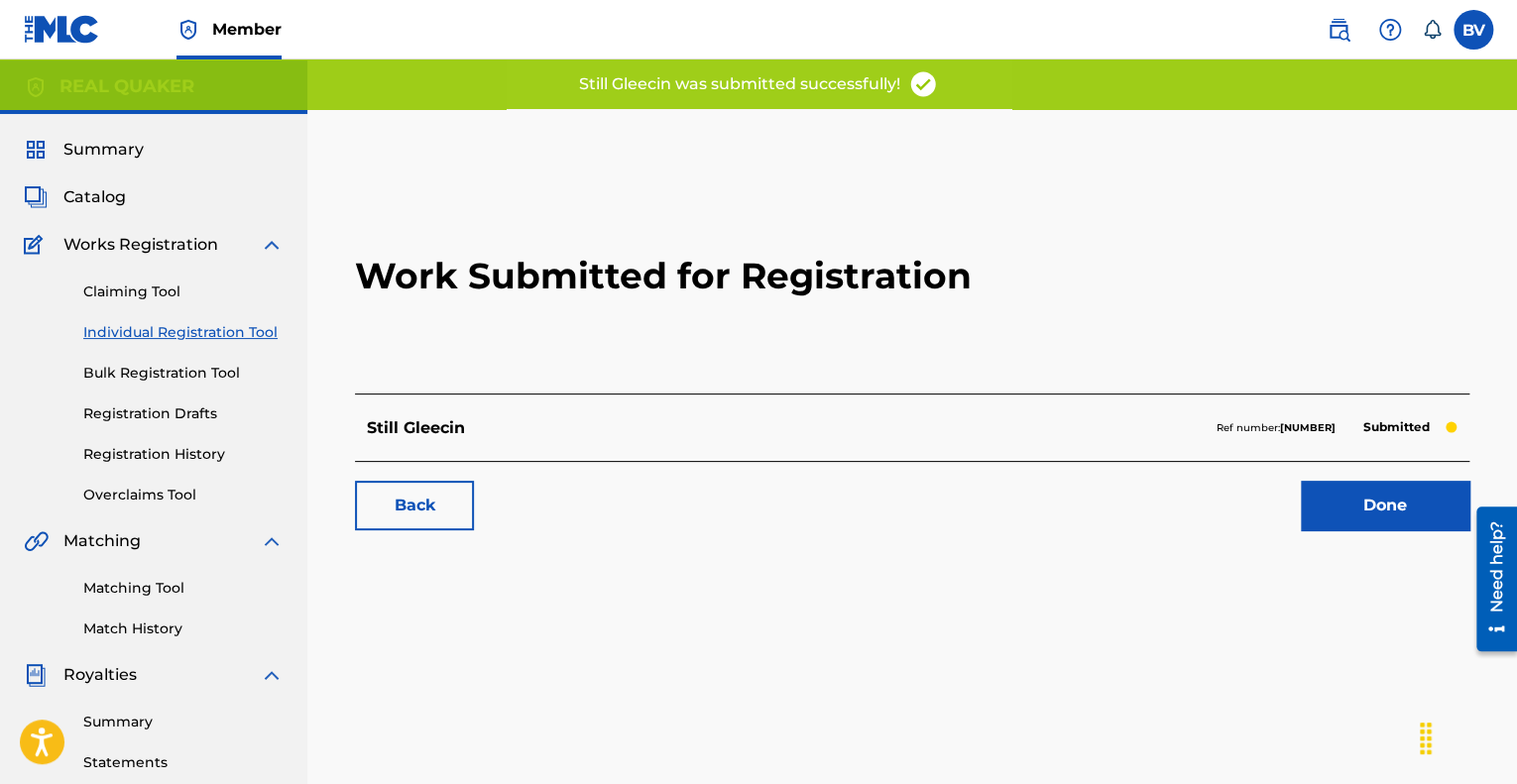 click on "Done" at bounding box center (1385, 505) 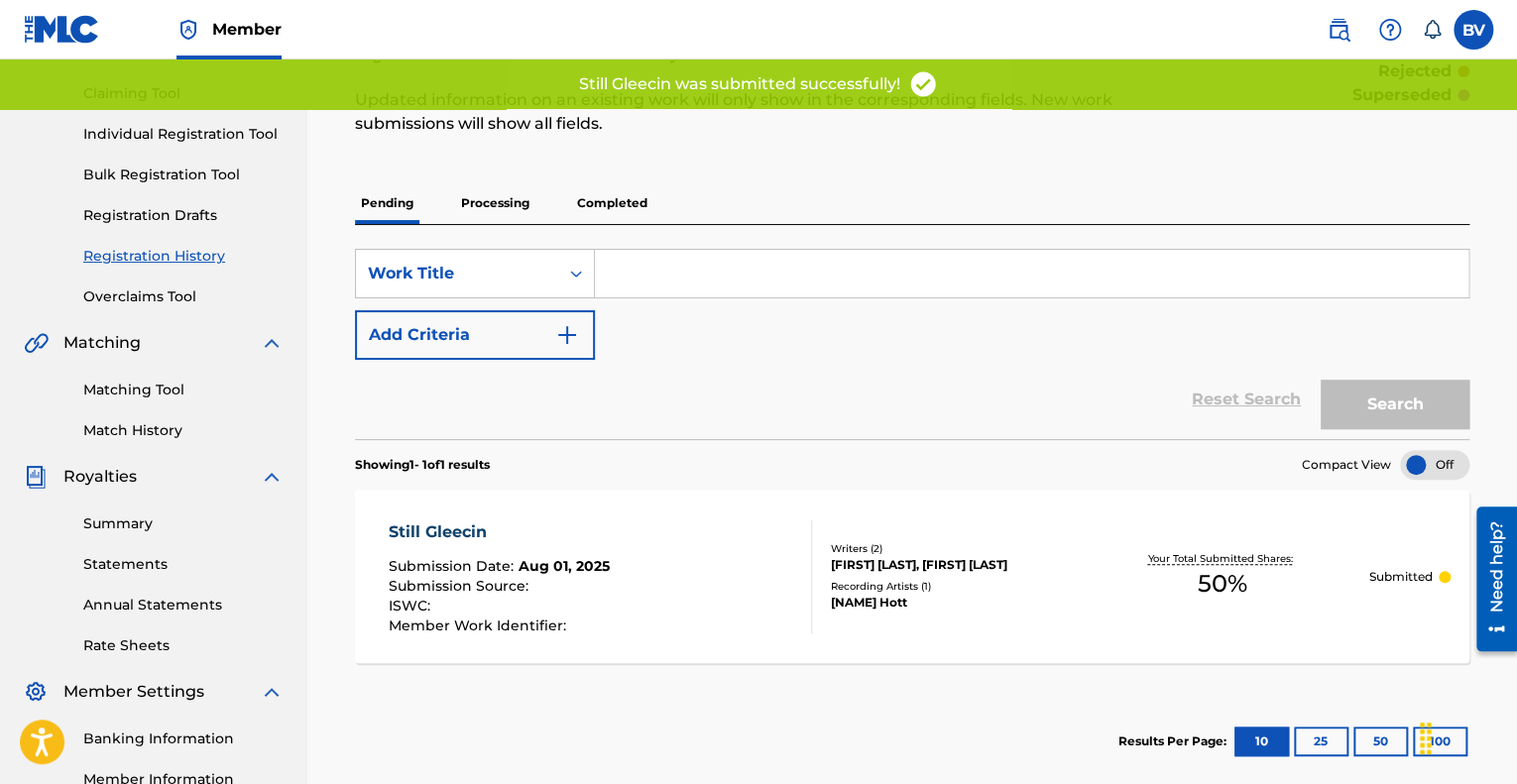 scroll, scrollTop: 198, scrollLeft: 0, axis: vertical 